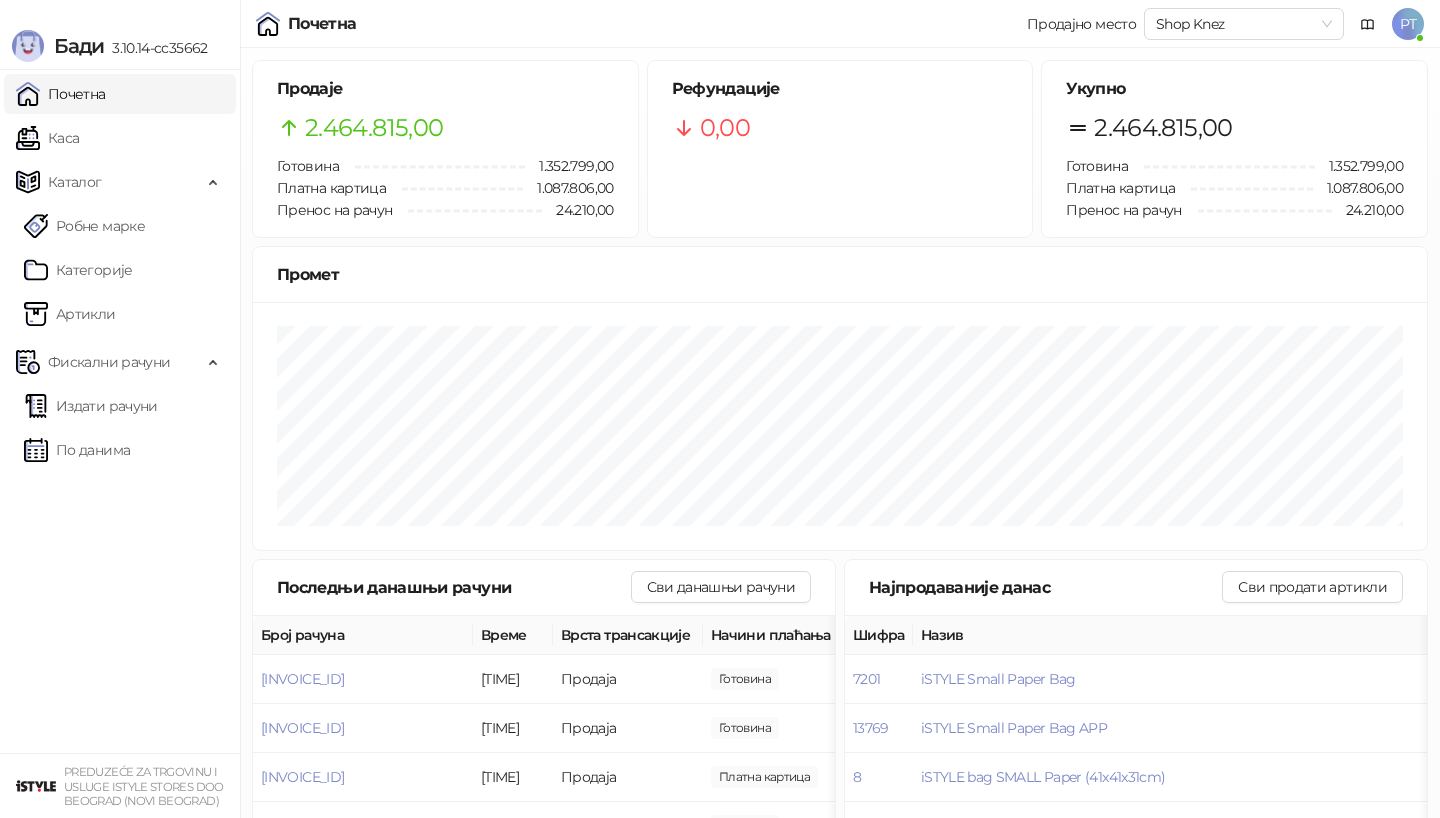 scroll, scrollTop: 0, scrollLeft: 0, axis: both 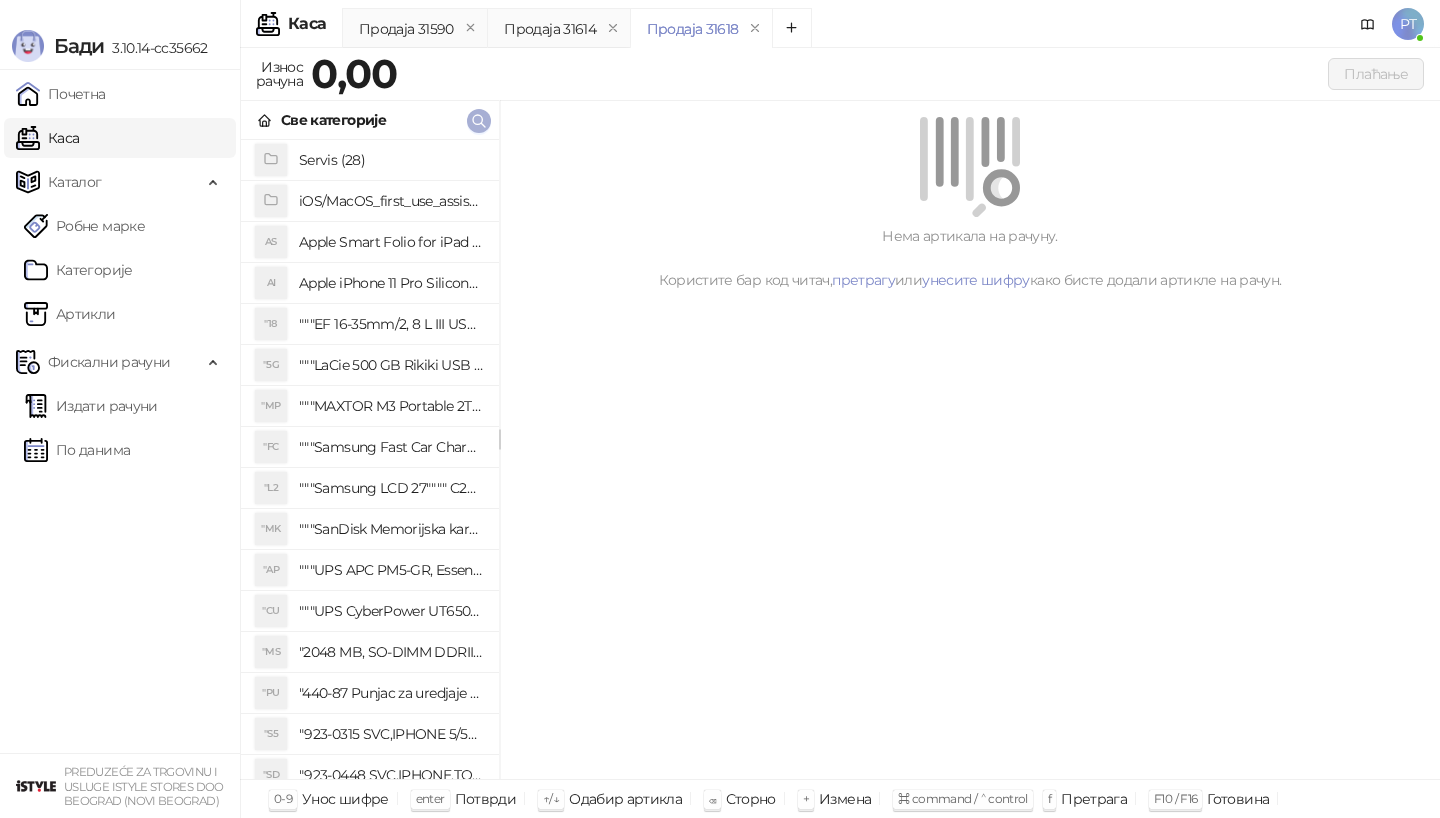 click 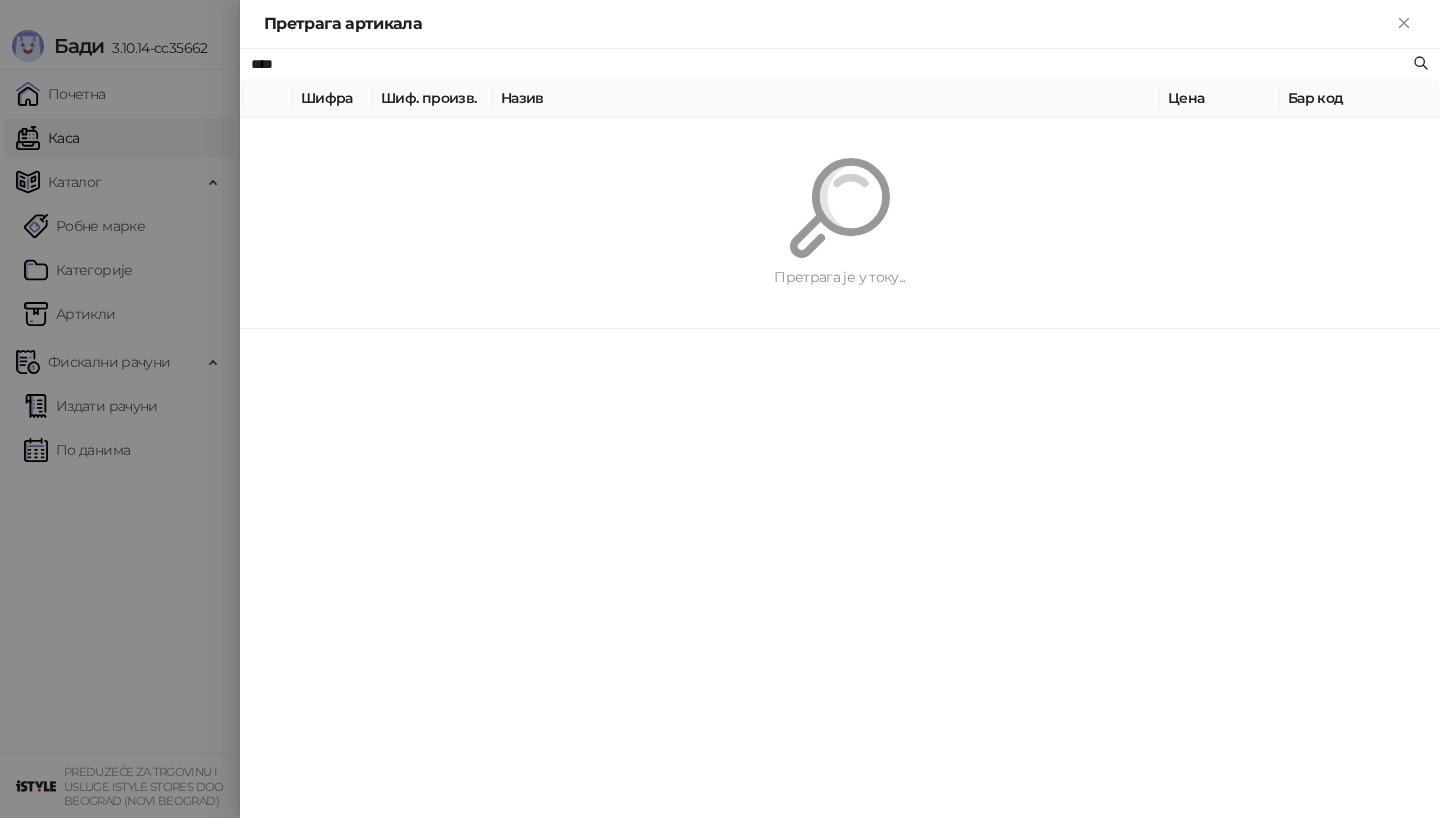 type on "****" 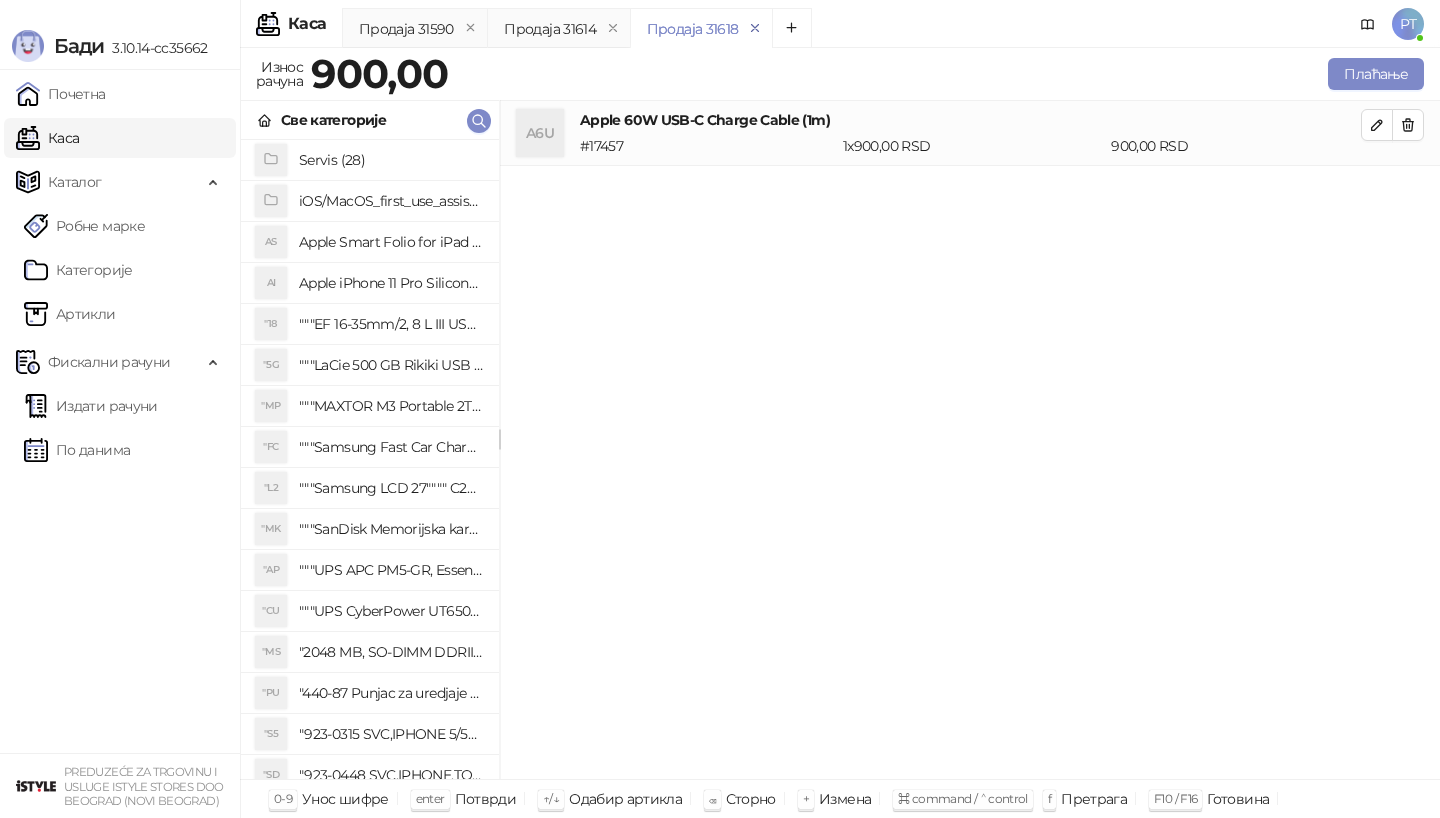 click 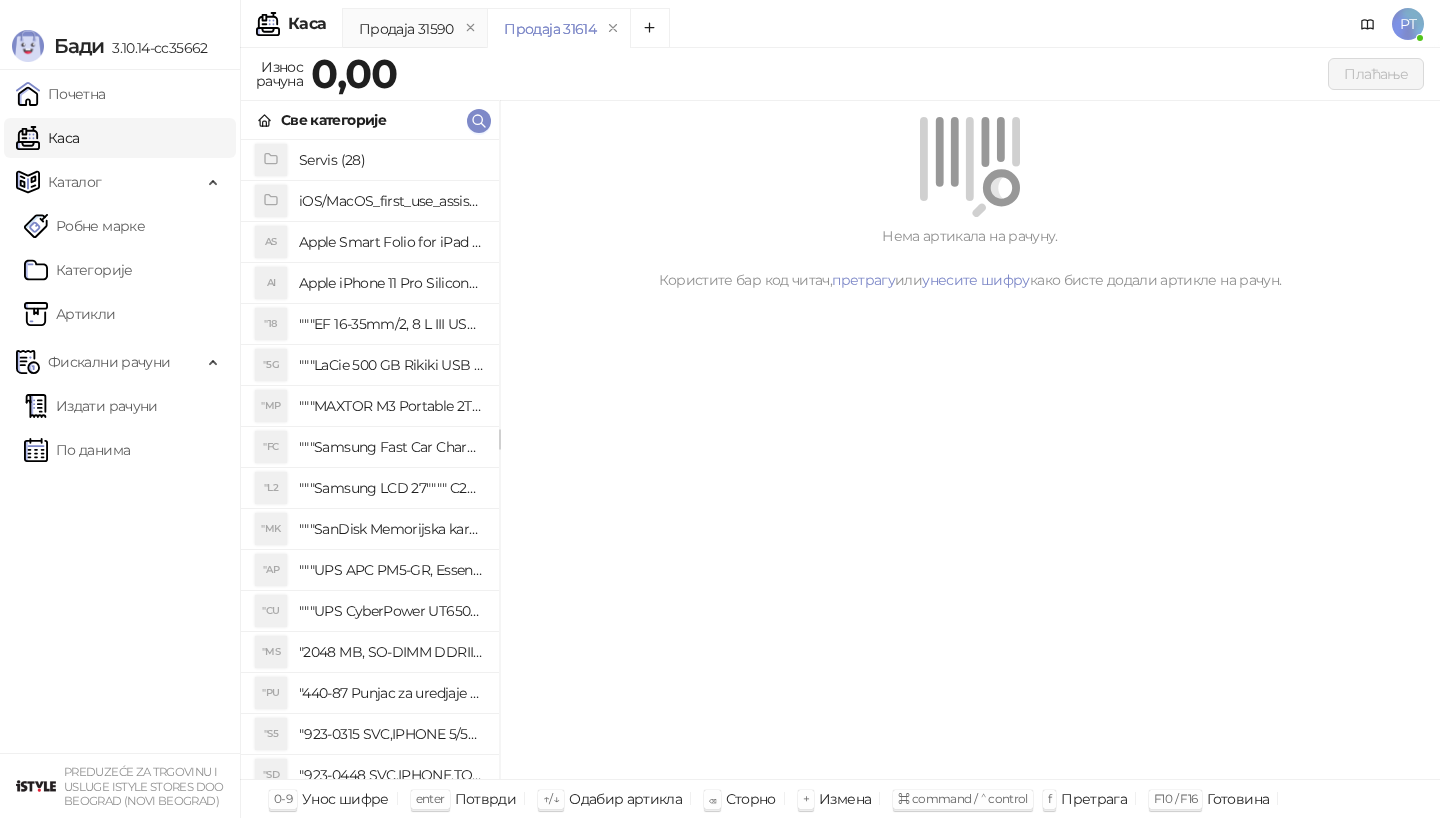 click on "Продаја 31614" at bounding box center [550, 29] 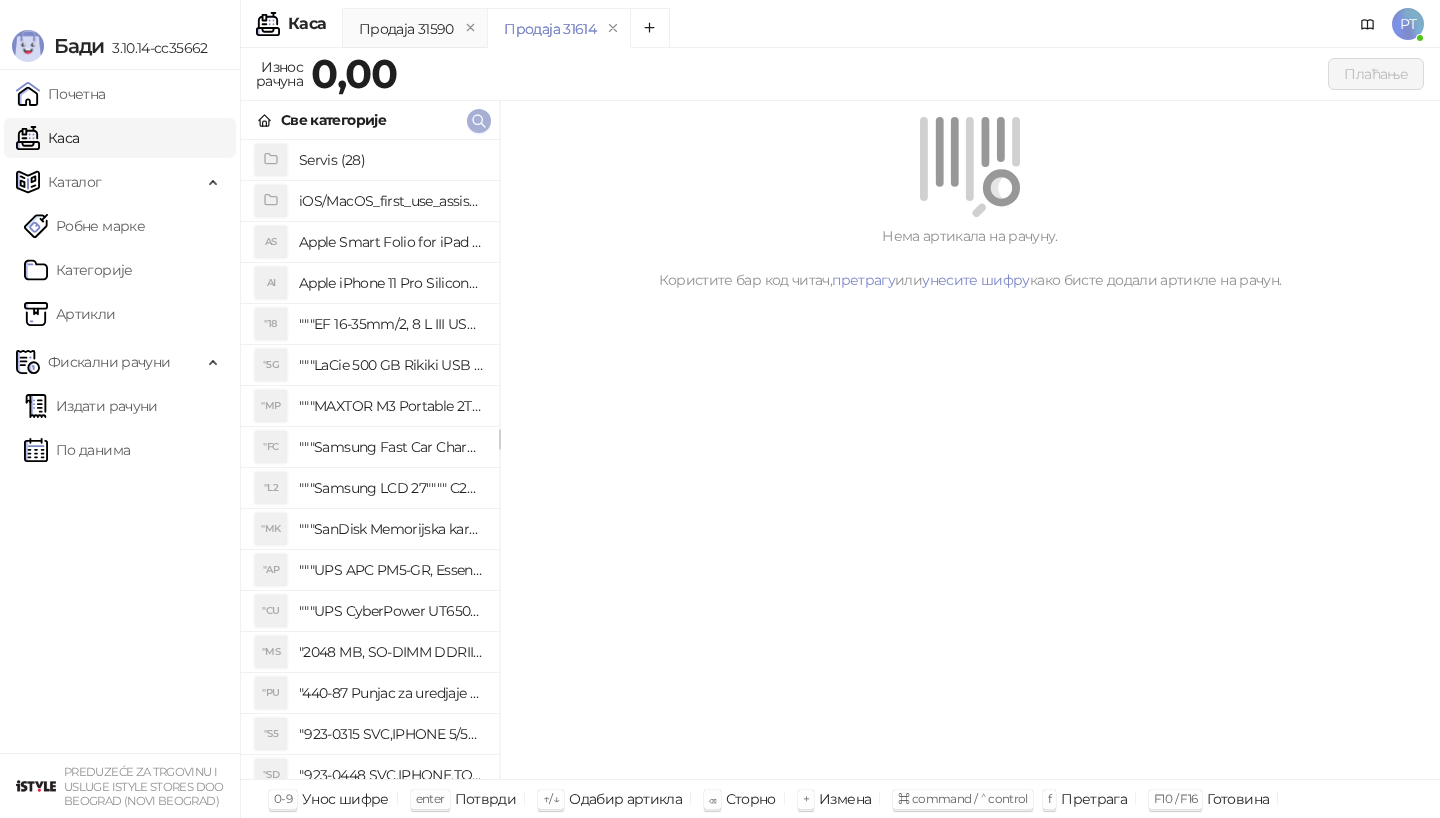 click 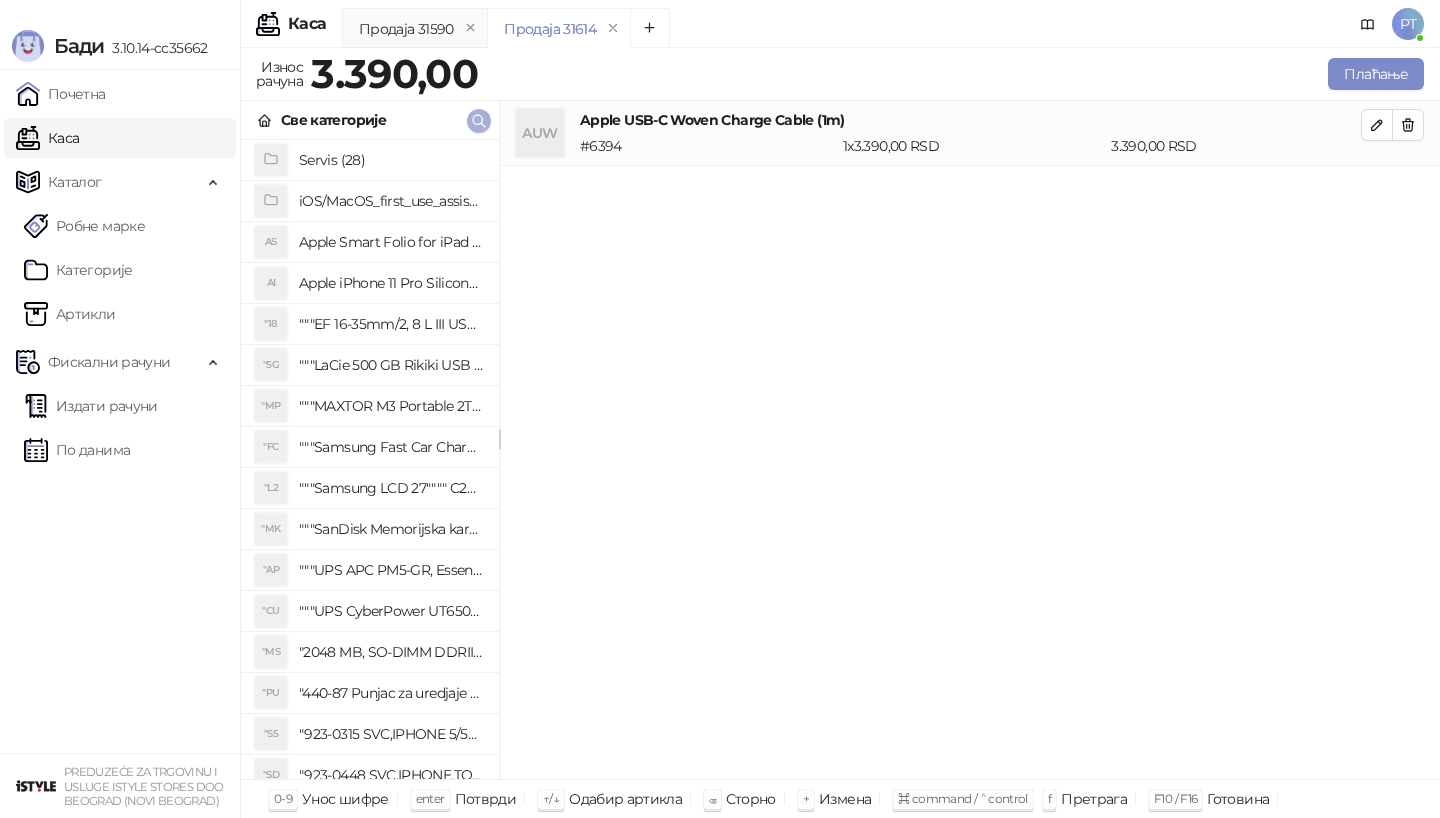 click 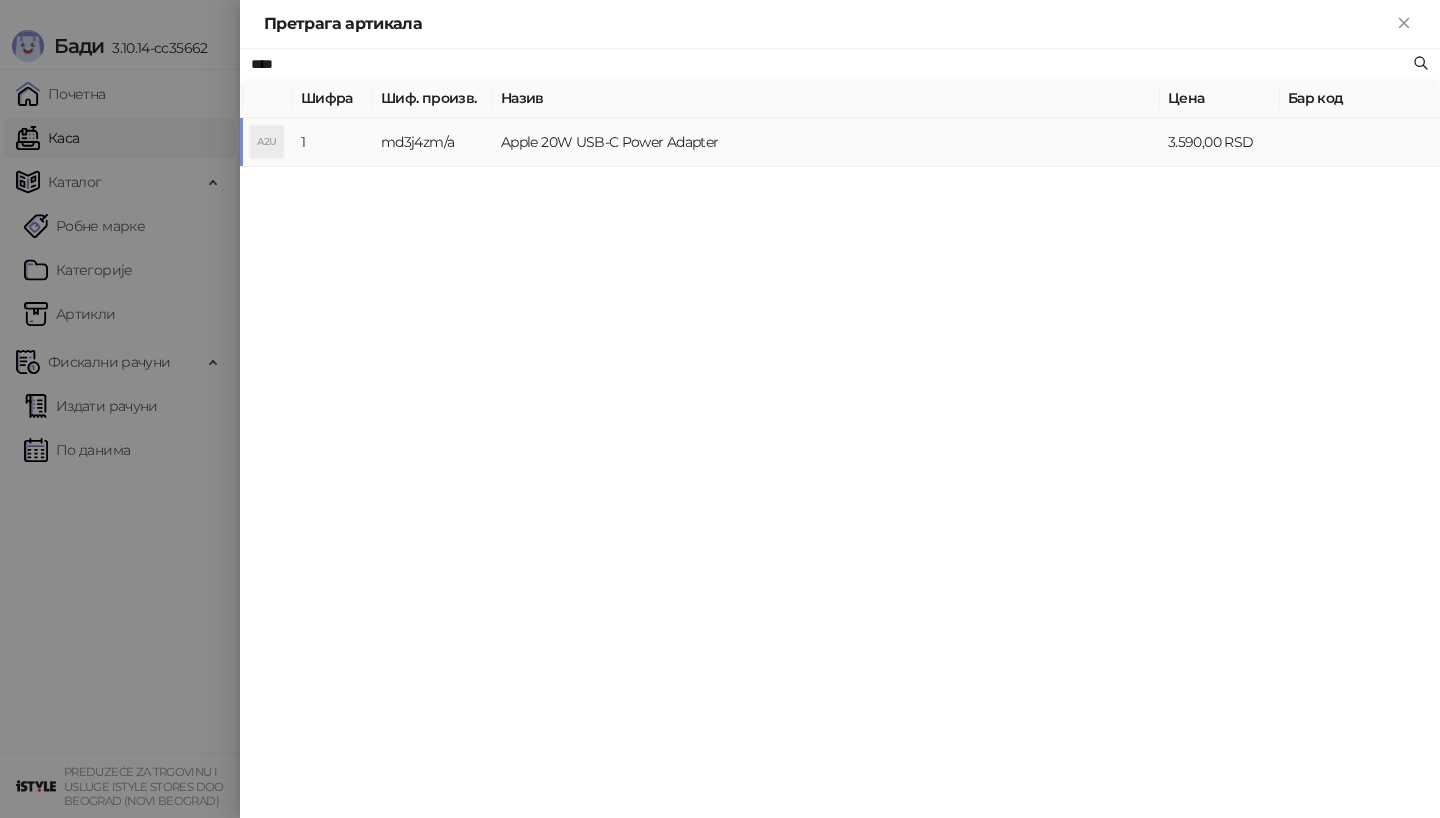 type on "****" 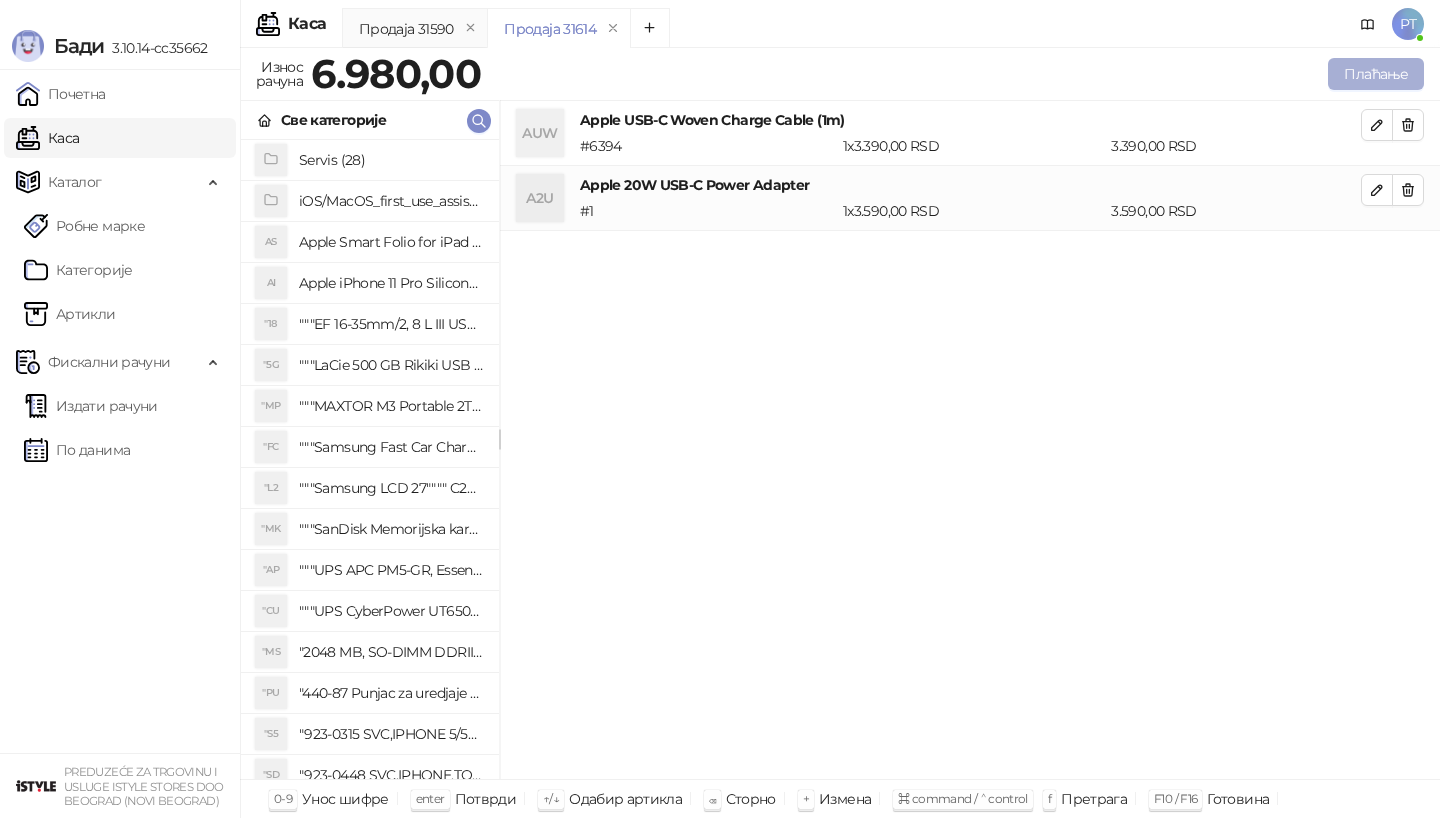 click on "Плаћање" at bounding box center (1376, 74) 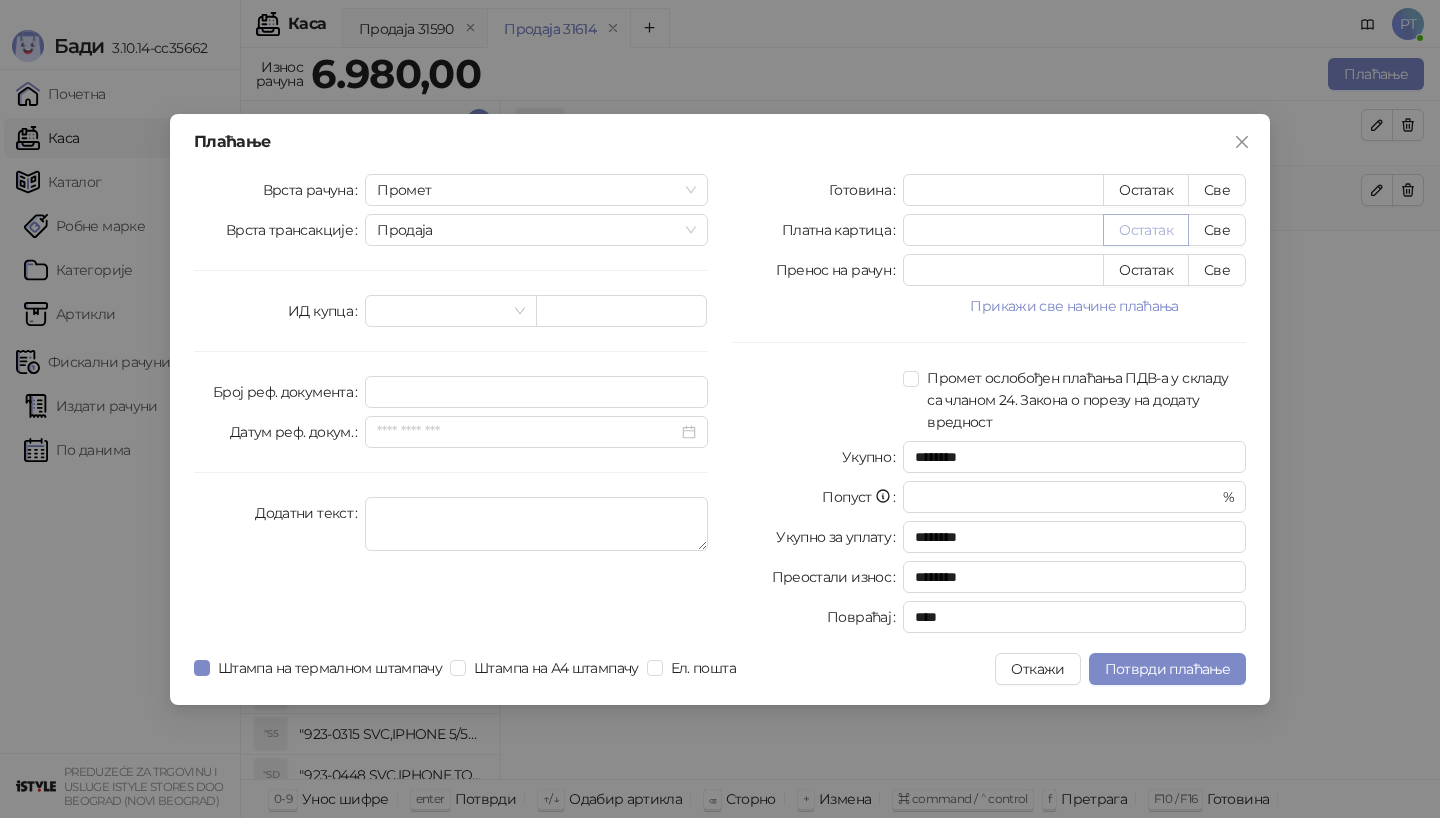 click on "Остатак" at bounding box center [1146, 230] 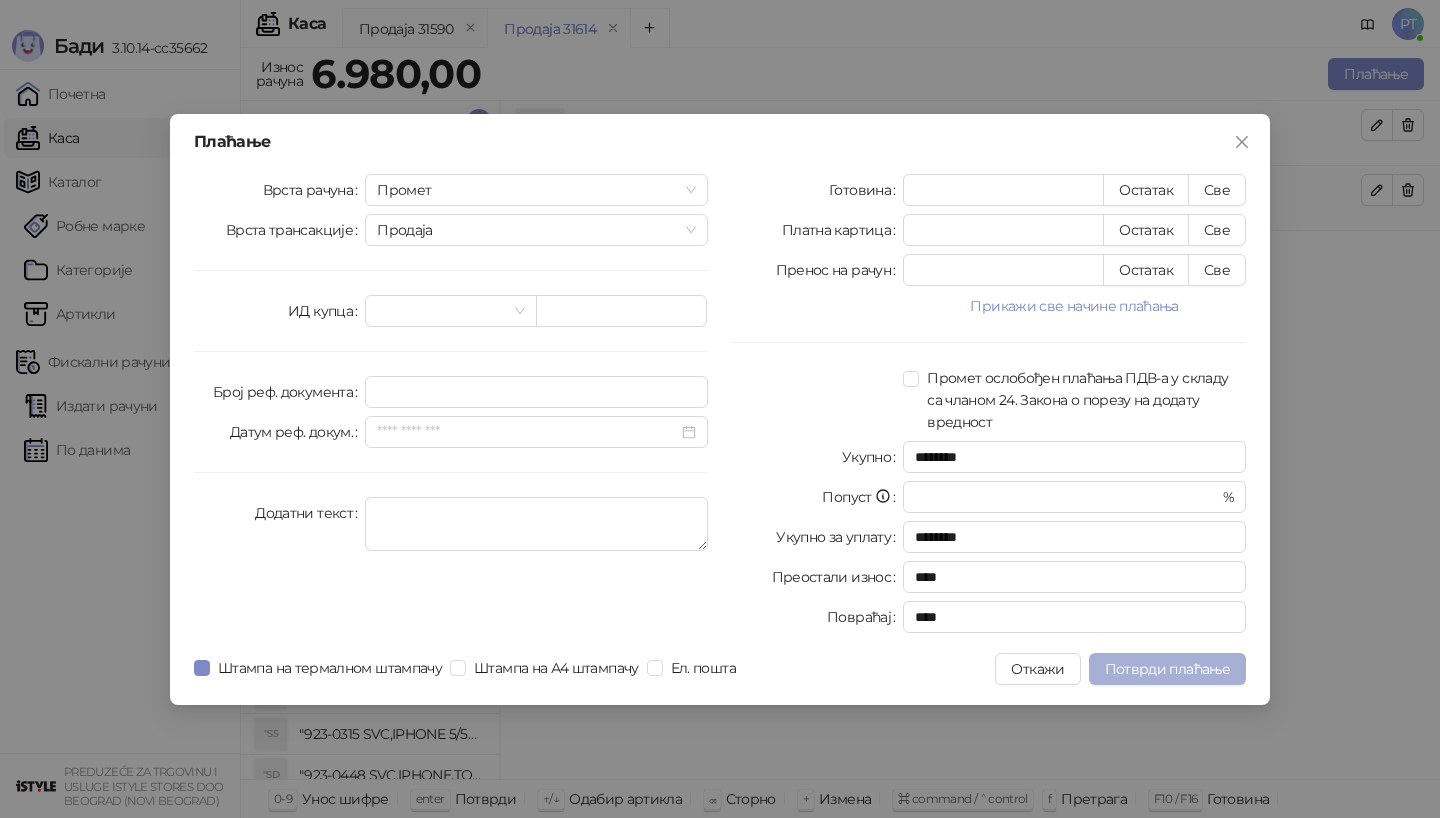 click on "Потврди плаћање" at bounding box center [1167, 669] 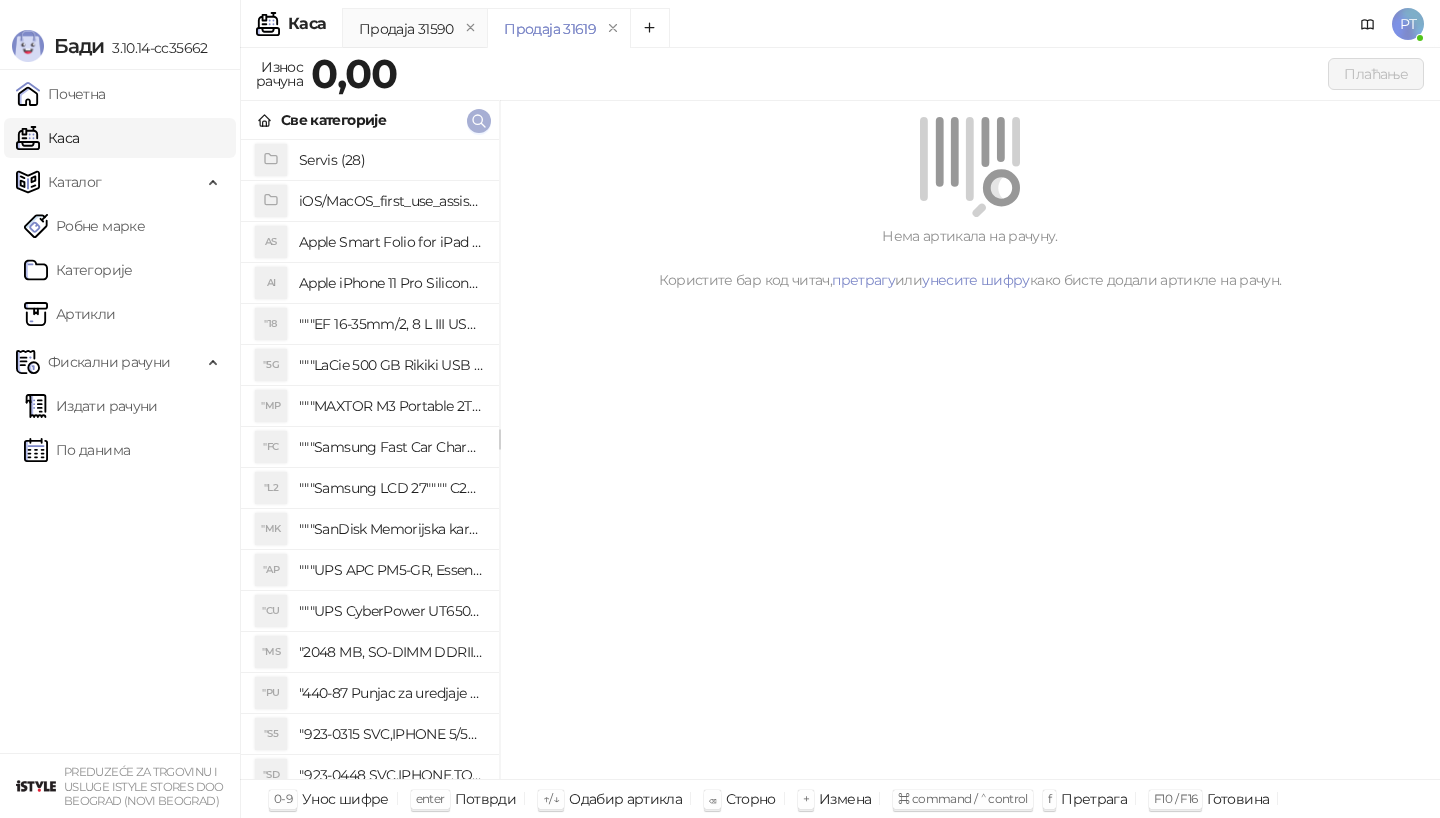 click 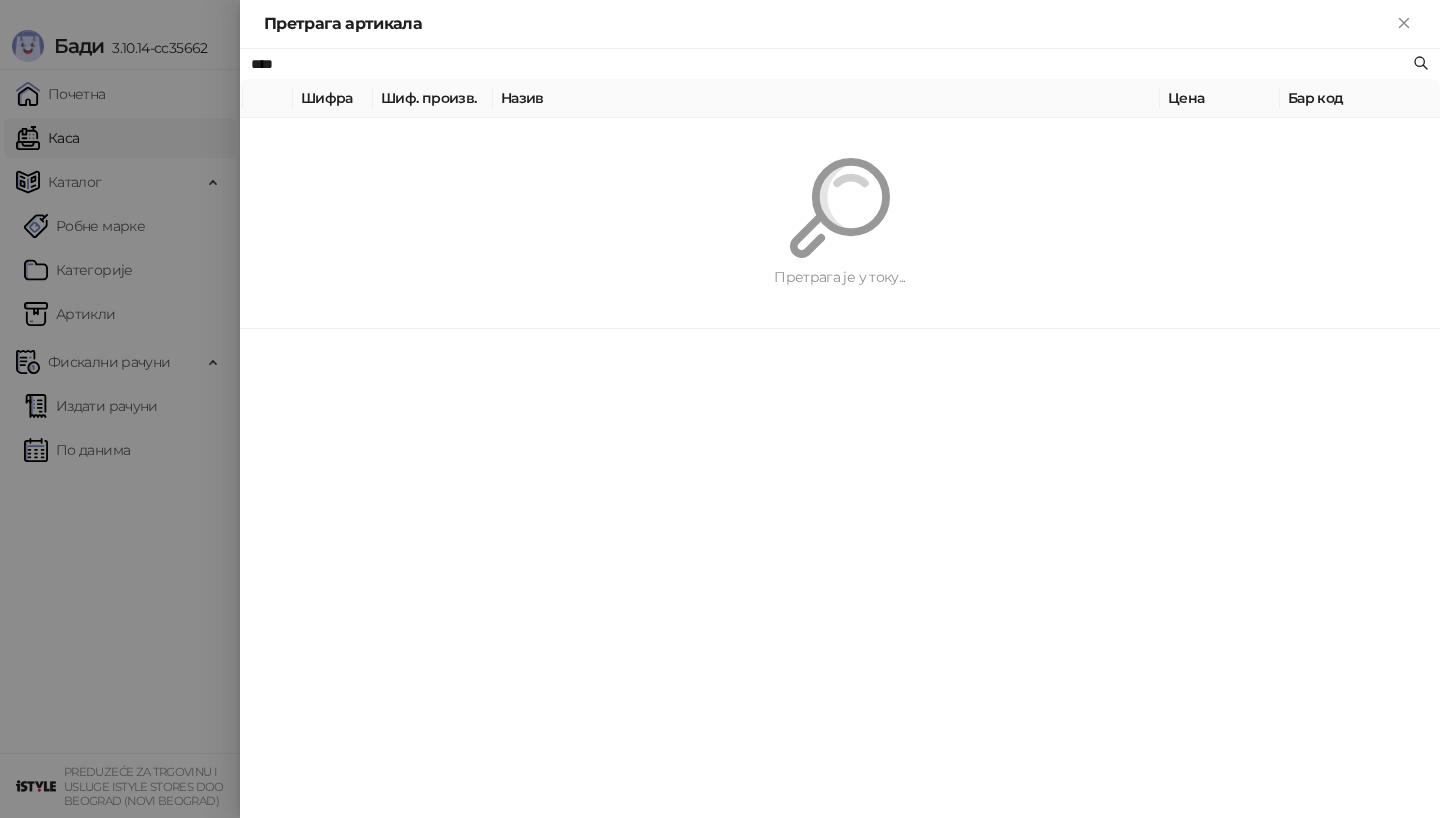 type on "****" 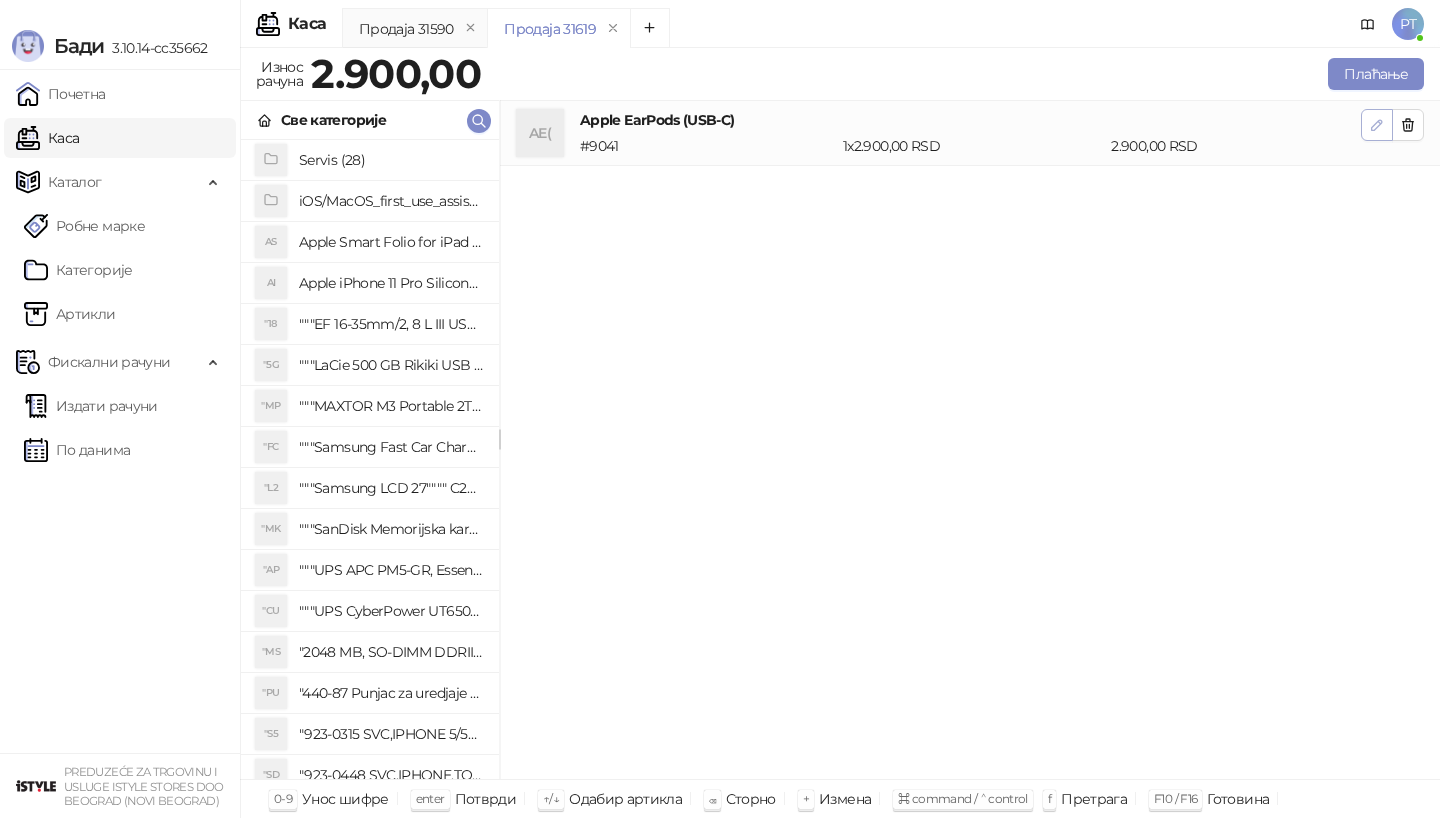 click 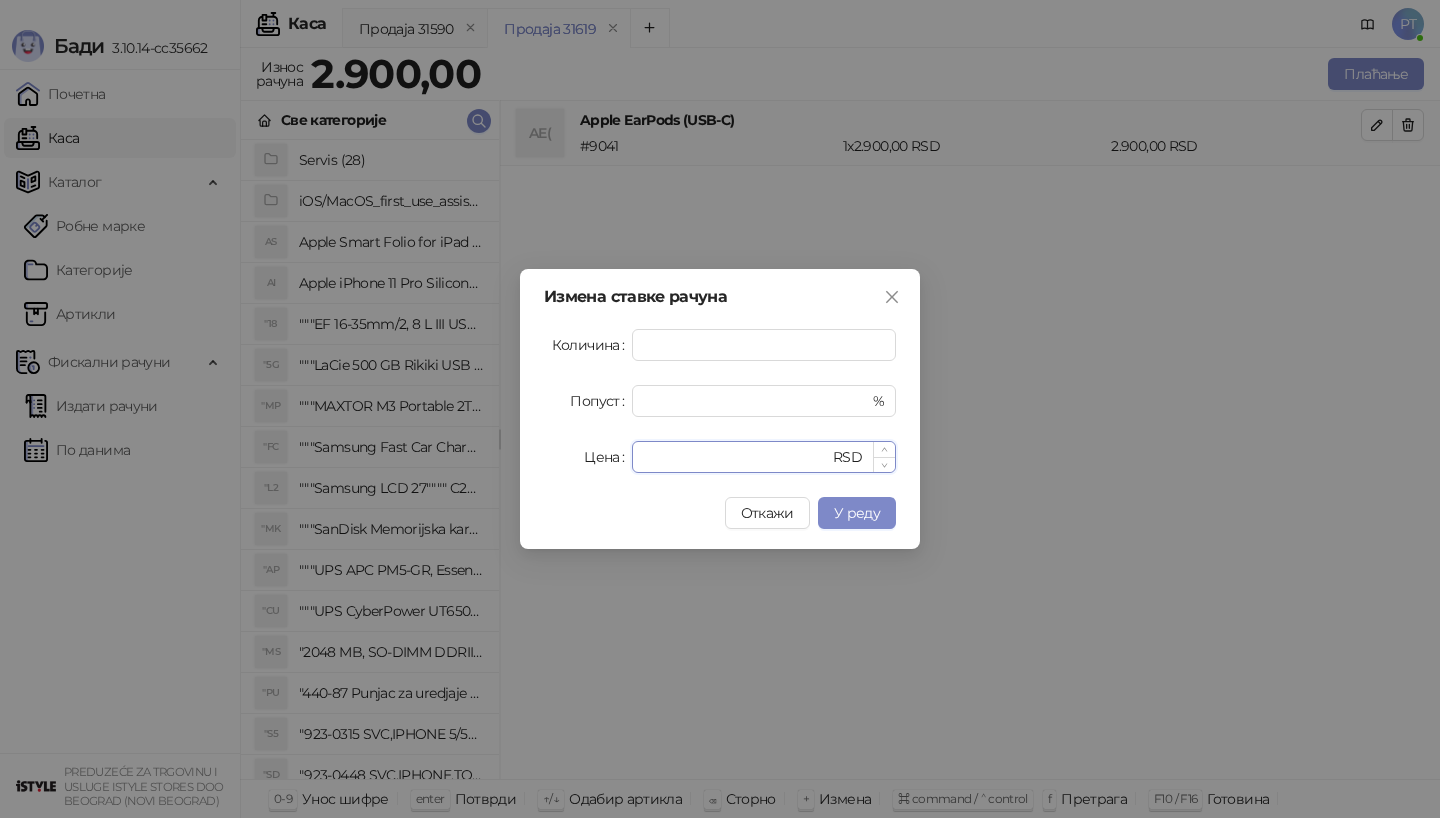 click on "****" at bounding box center [736, 457] 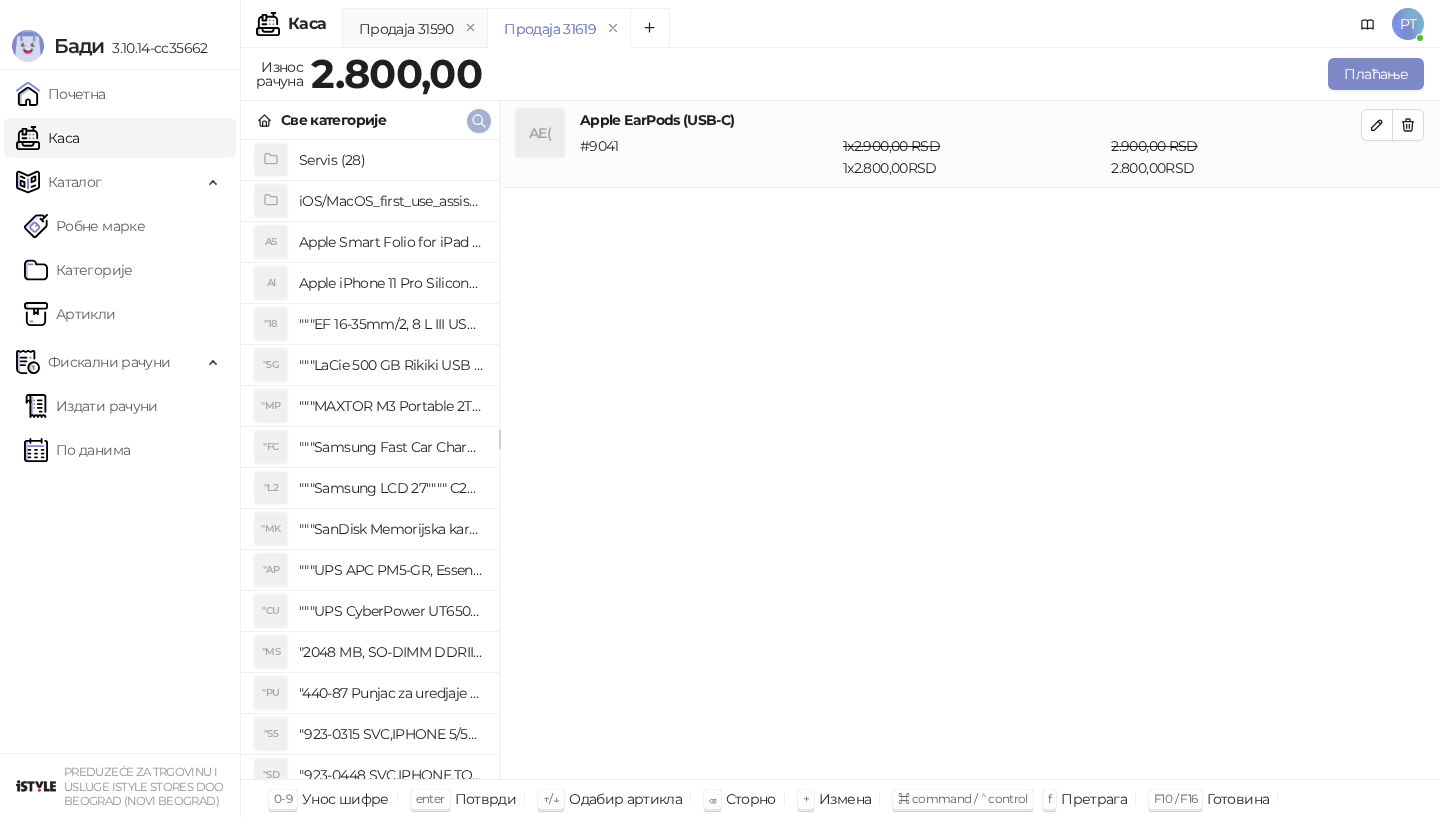click at bounding box center (479, 120) 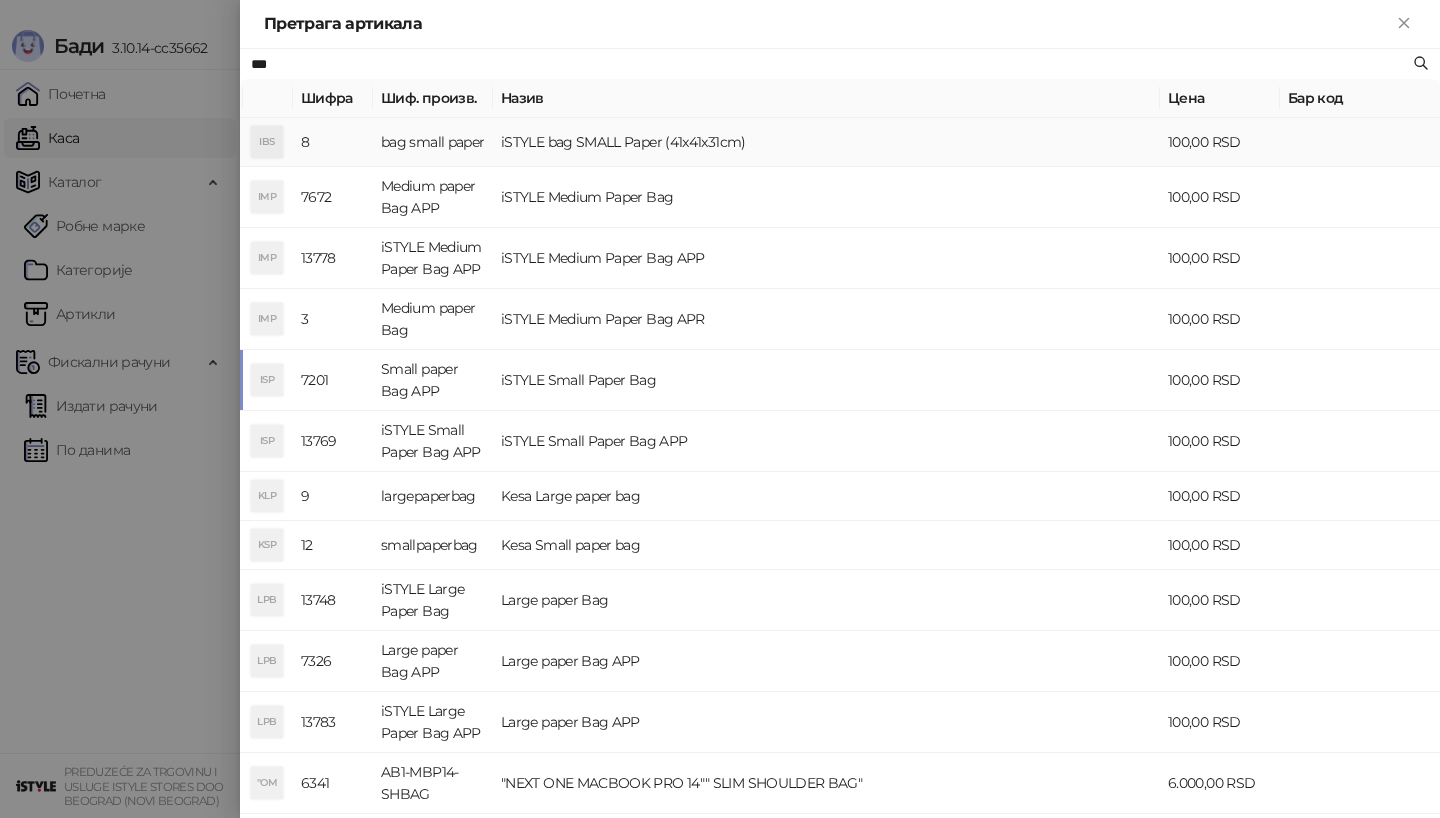 type on "***" 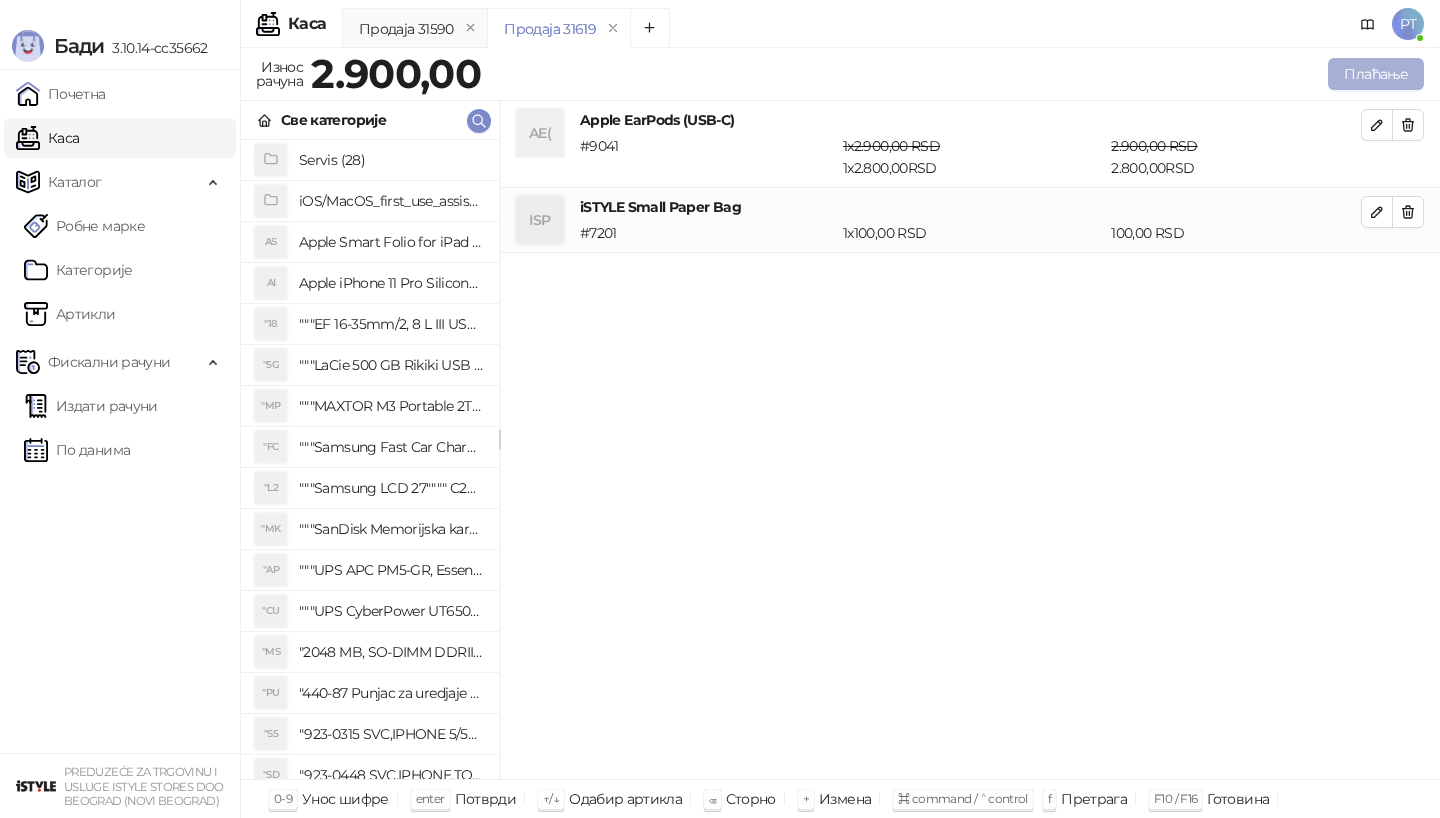 click on "Плаћање" at bounding box center [1376, 74] 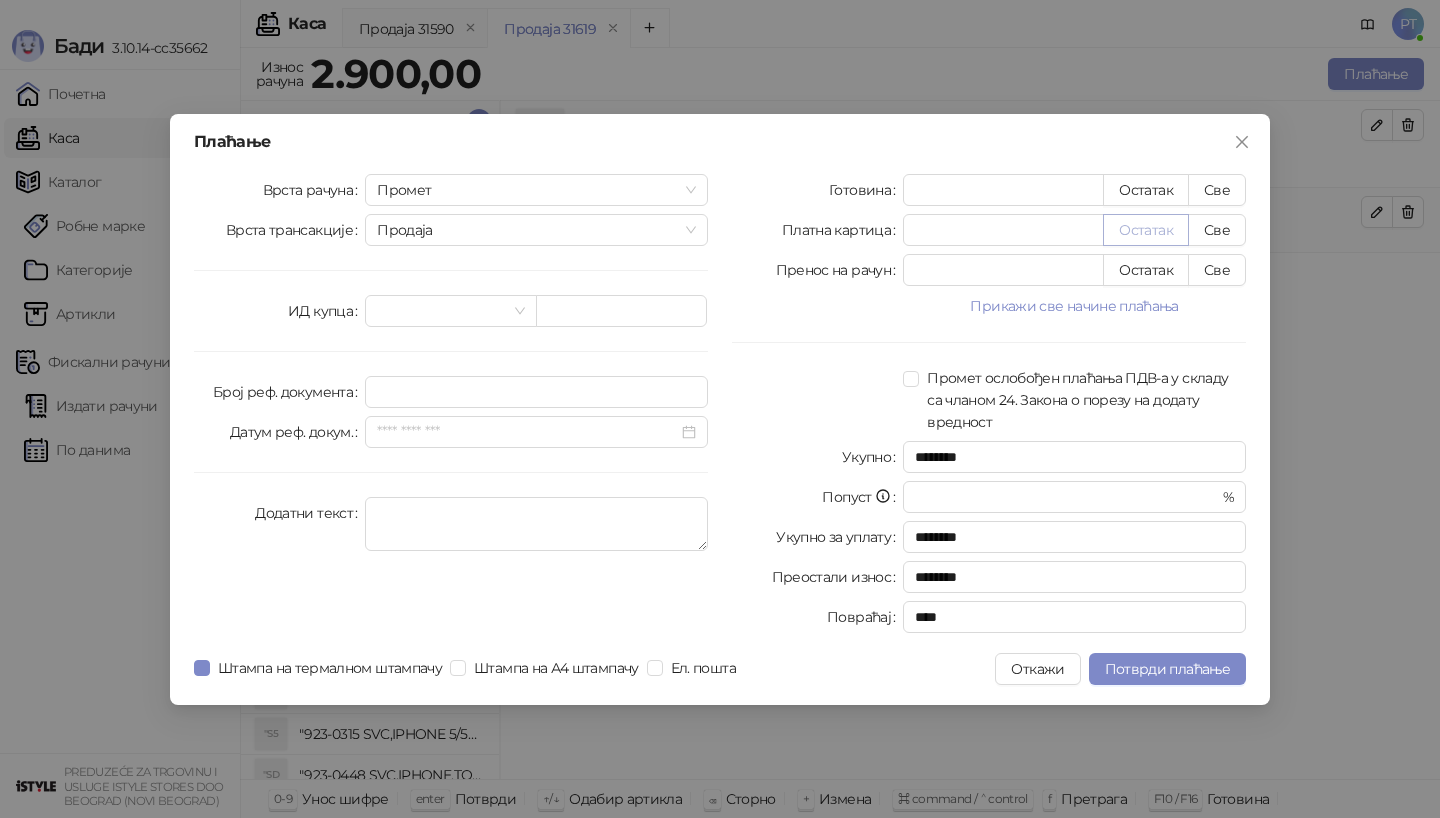 click on "Остатак" at bounding box center (1146, 230) 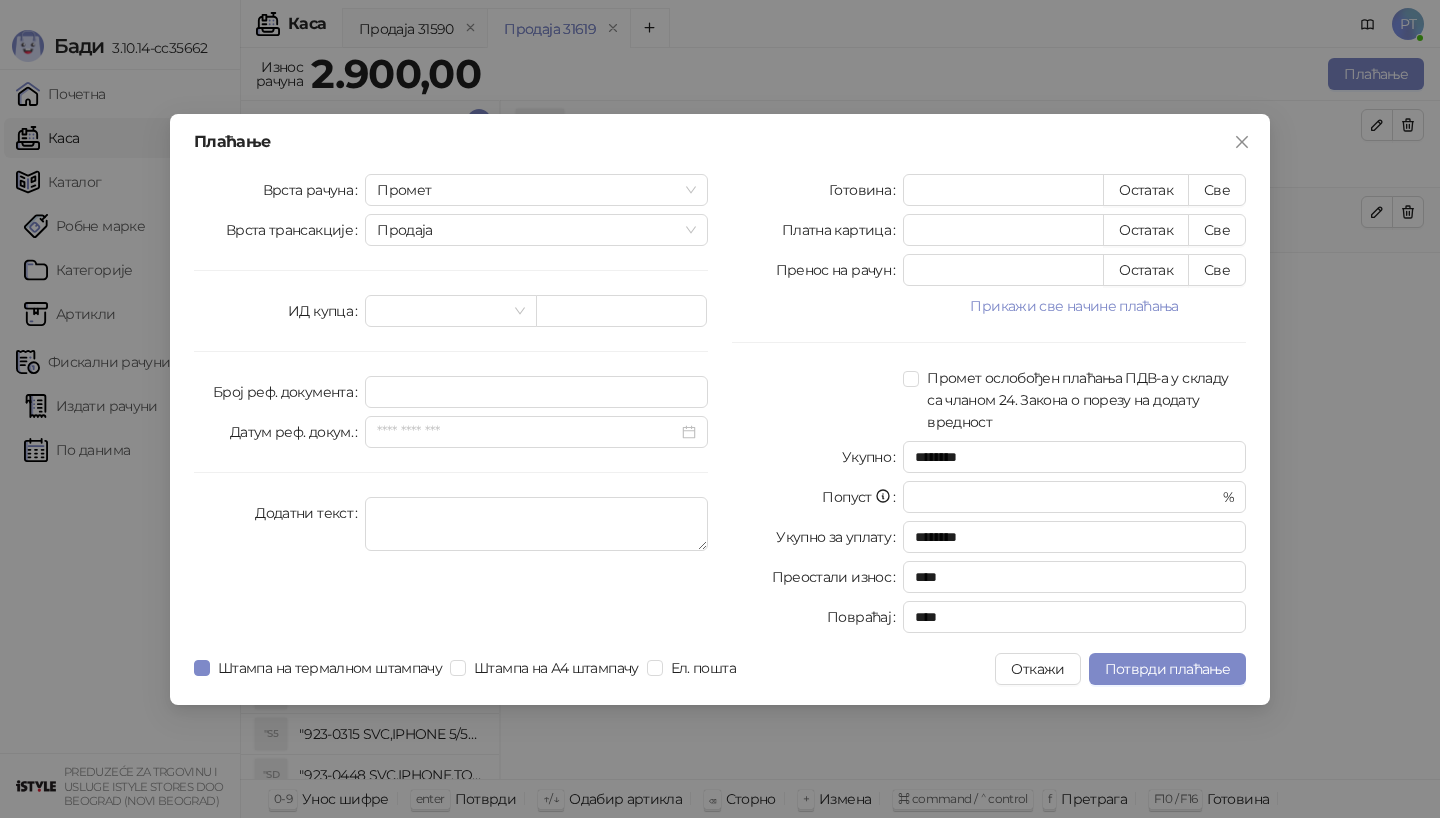 click on "Плаћање Врста рачуна Промет Врста трансакције Продаја ИД купца Број реф. документа Датум реф. докум. Додатни текст Готовина * Остатак Све Платна картица **** Остатак Све Пренос на рачун * Остатак Све Прикажи све начине плаћања Ваучер * Остатак Све Чек * Остатак Све Инстант плаћање * Остатак Све Друго безготовинско * Остатак Све   Промет ослобођен плаћања ПДВ-а у складу са чланом 24. Закона о порезу на додату вредност Укупно ******** Попуст   * % Укупно за уплату ******** Преостали износ **** Повраћај **** Штампа на термалном штампачу Штампа на А4 штампачу Ел. пошта Откажи" at bounding box center [720, 409] 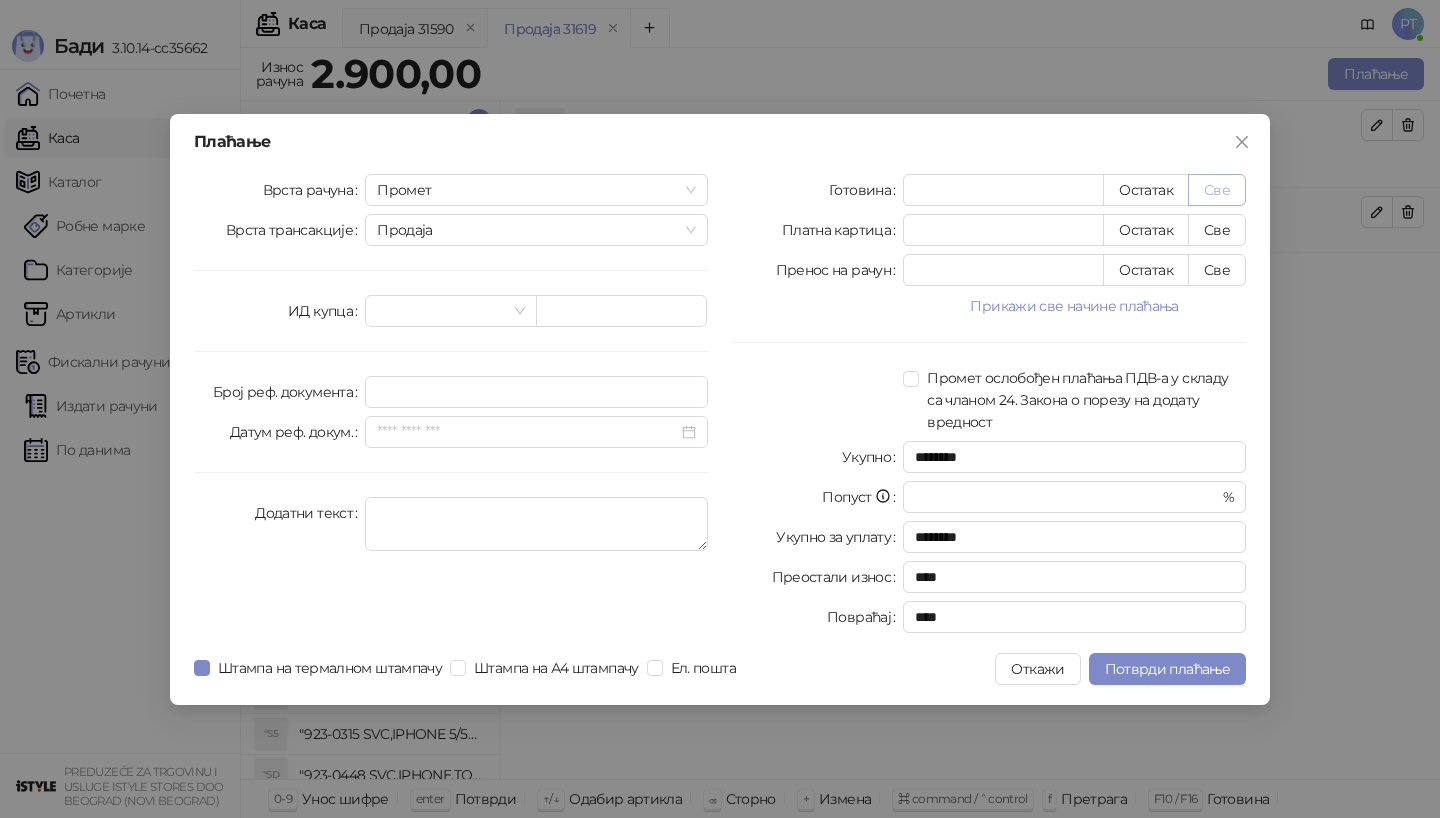 click on "Све" at bounding box center (1217, 190) 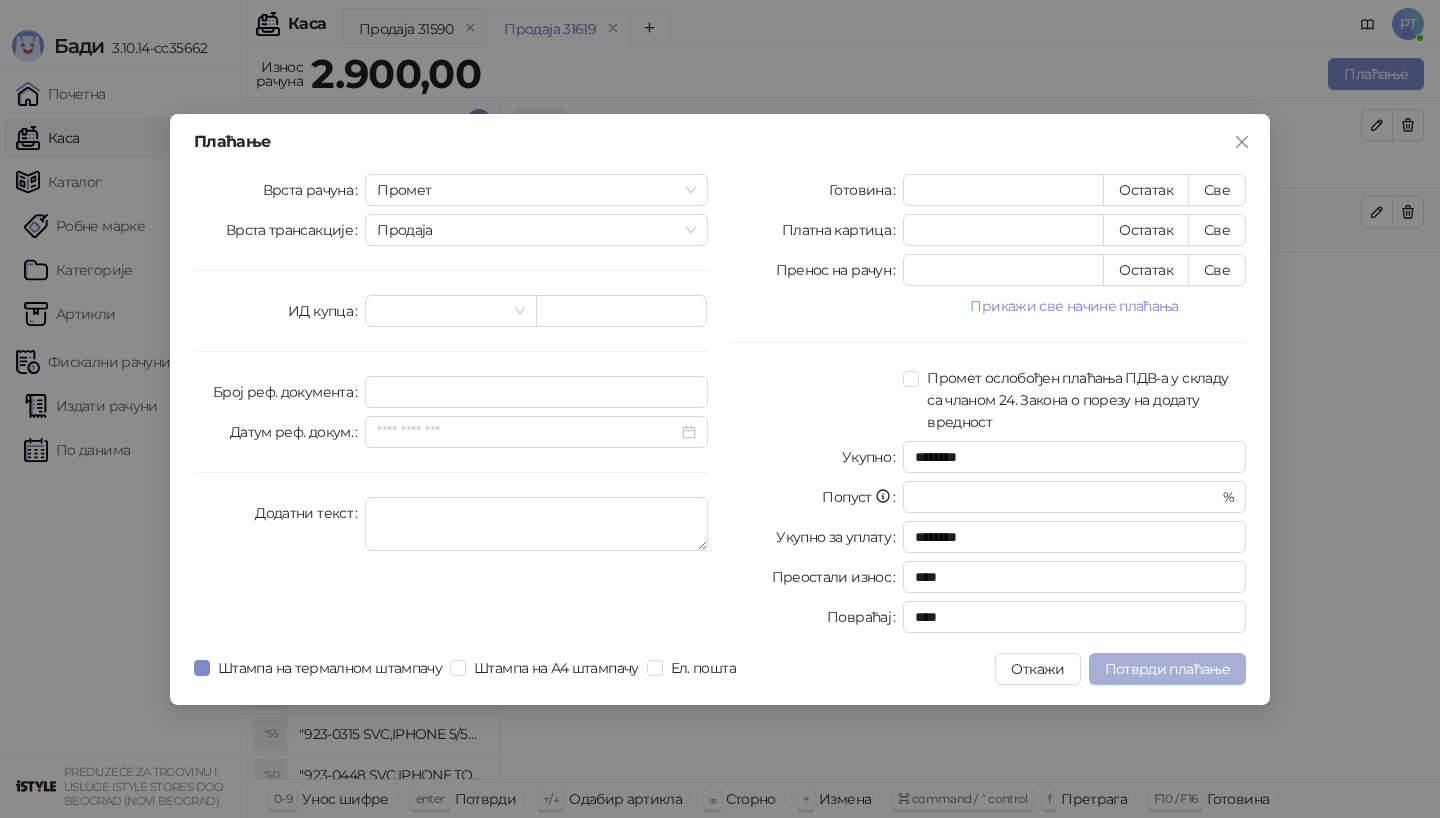 click on "Потврди плаћање" at bounding box center (1167, 669) 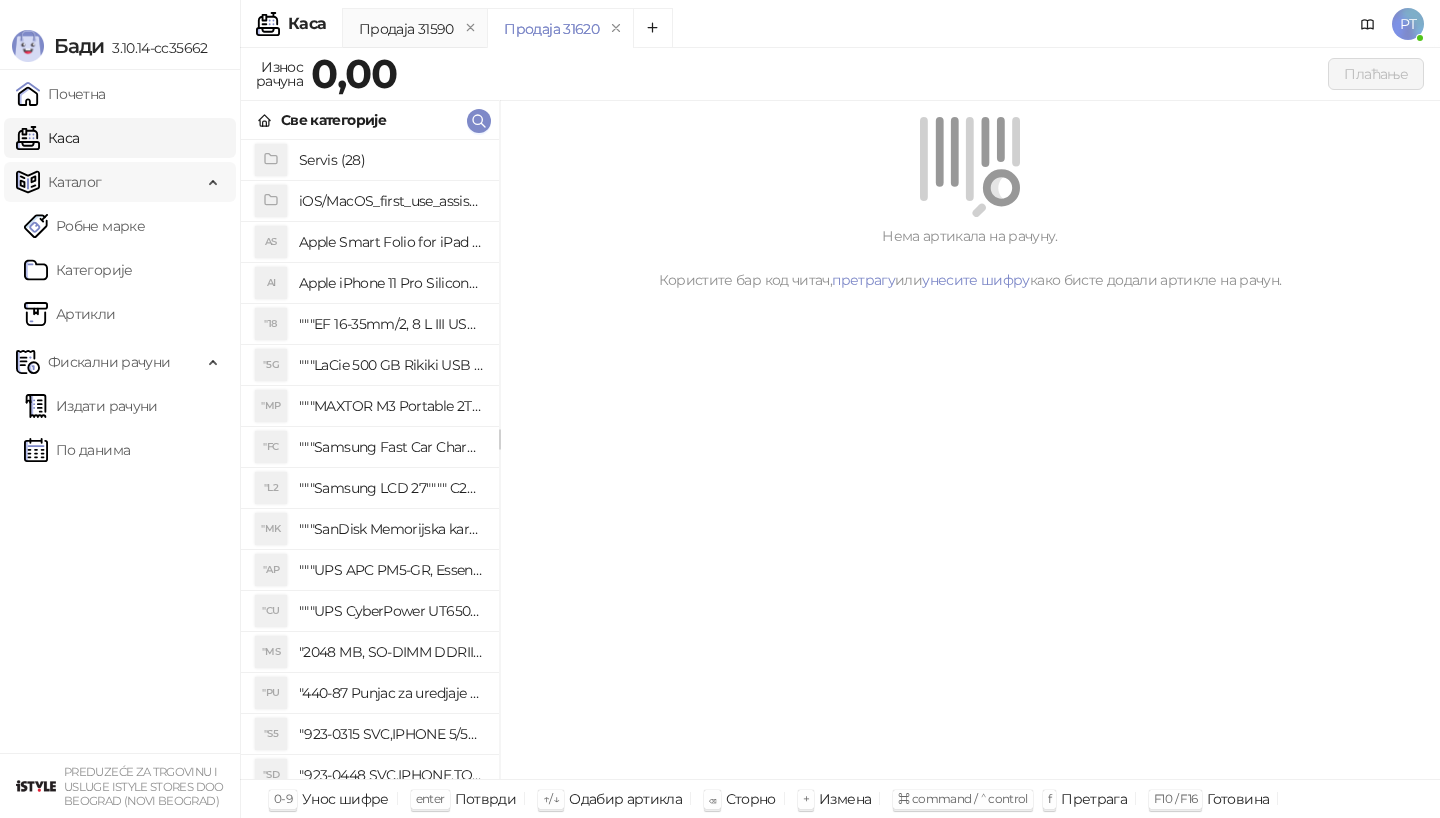 click on "Издати рачуни" at bounding box center (91, 406) 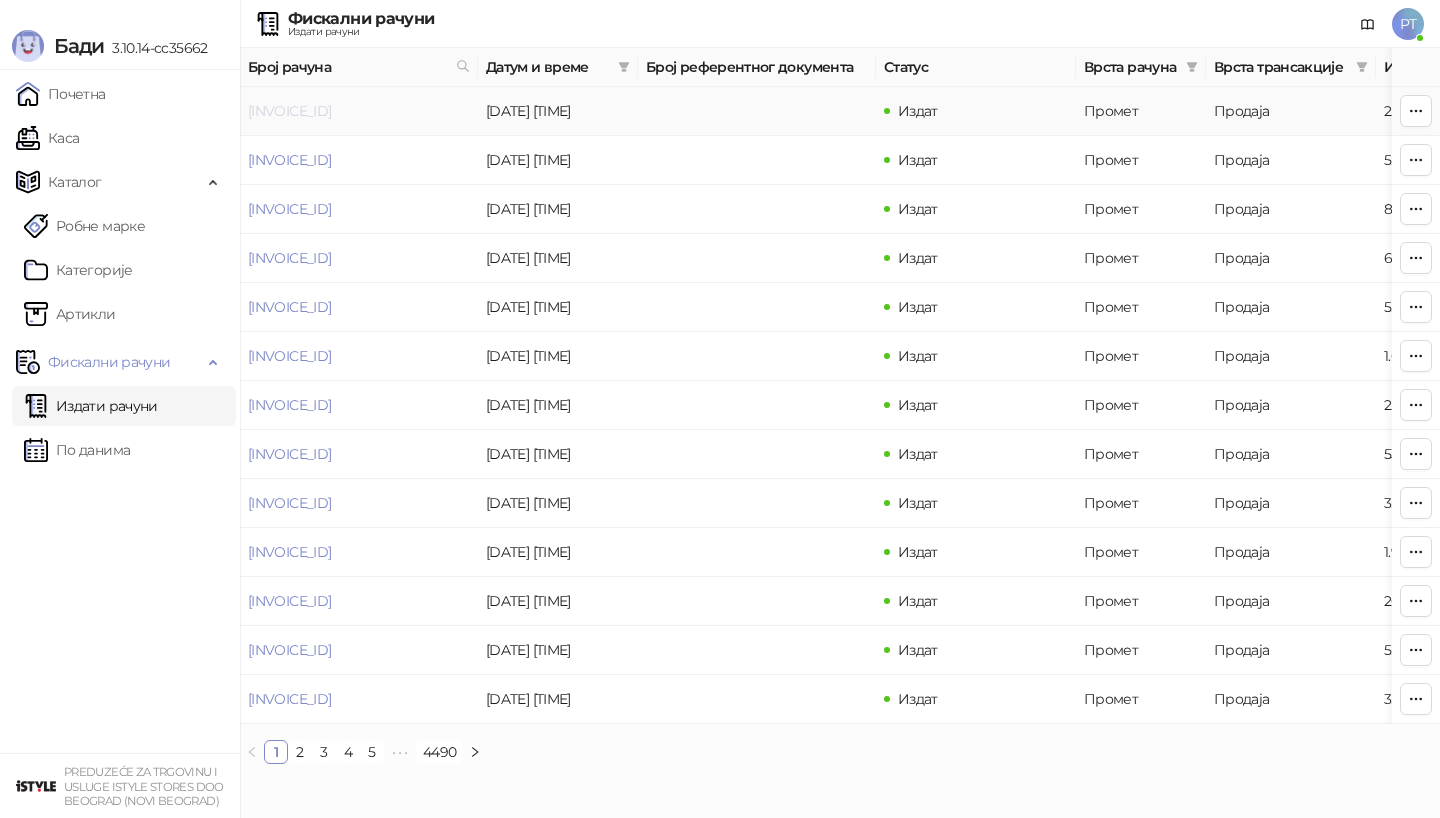 click on "[INVOICE_ID]" at bounding box center [289, 111] 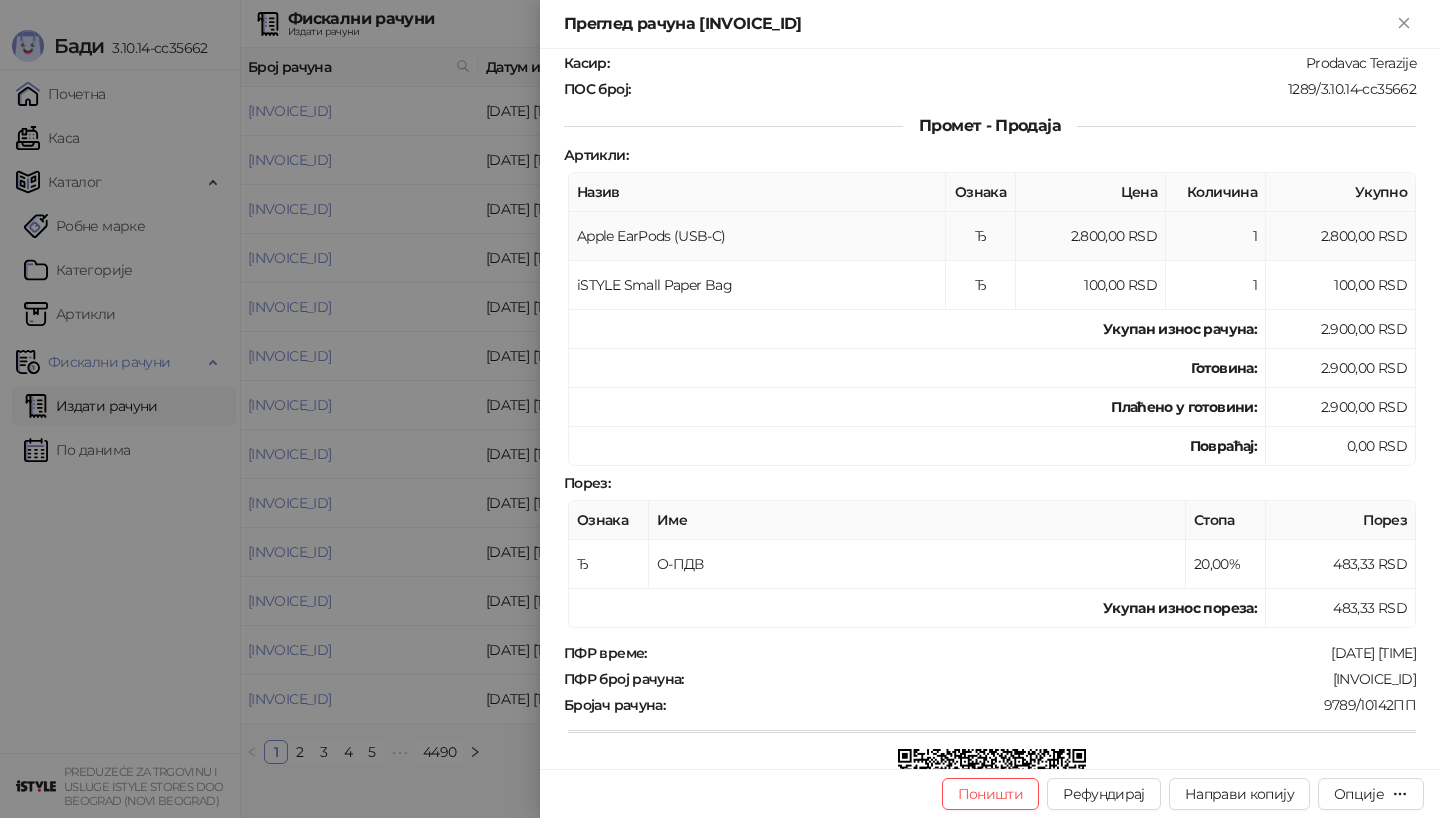 scroll, scrollTop: 0, scrollLeft: 0, axis: both 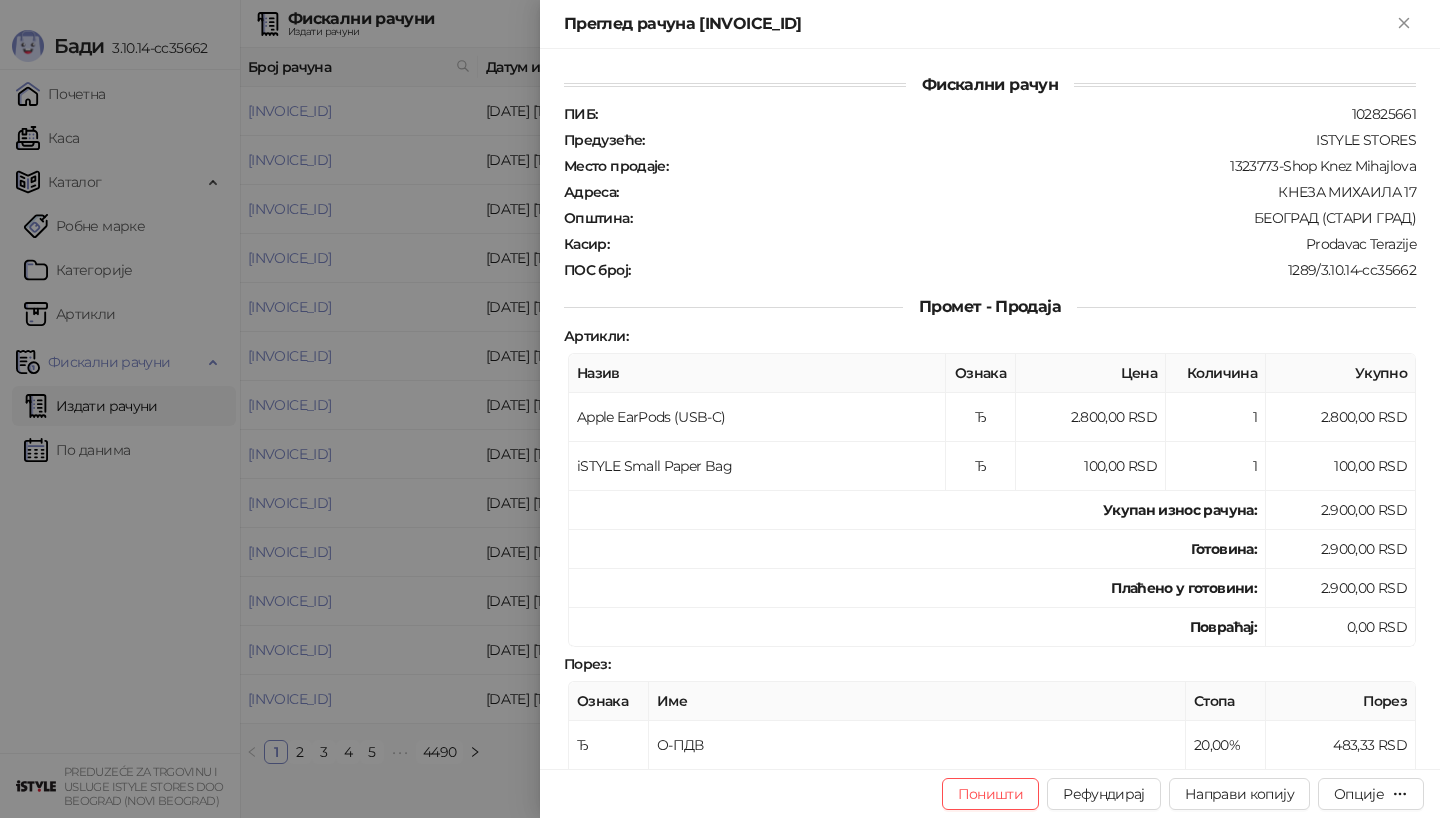 click at bounding box center (720, 409) 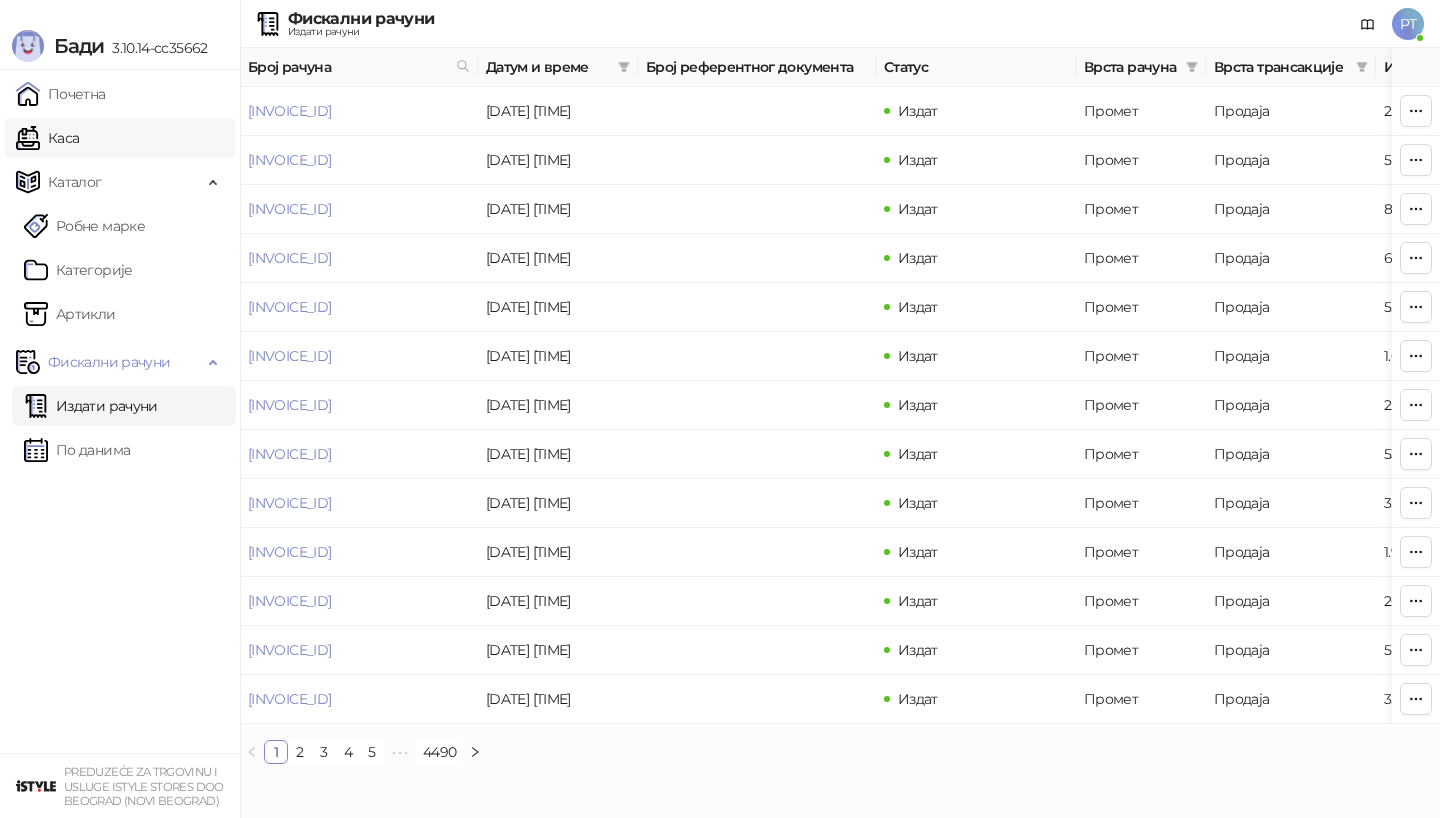 click on "Каса" at bounding box center (47, 138) 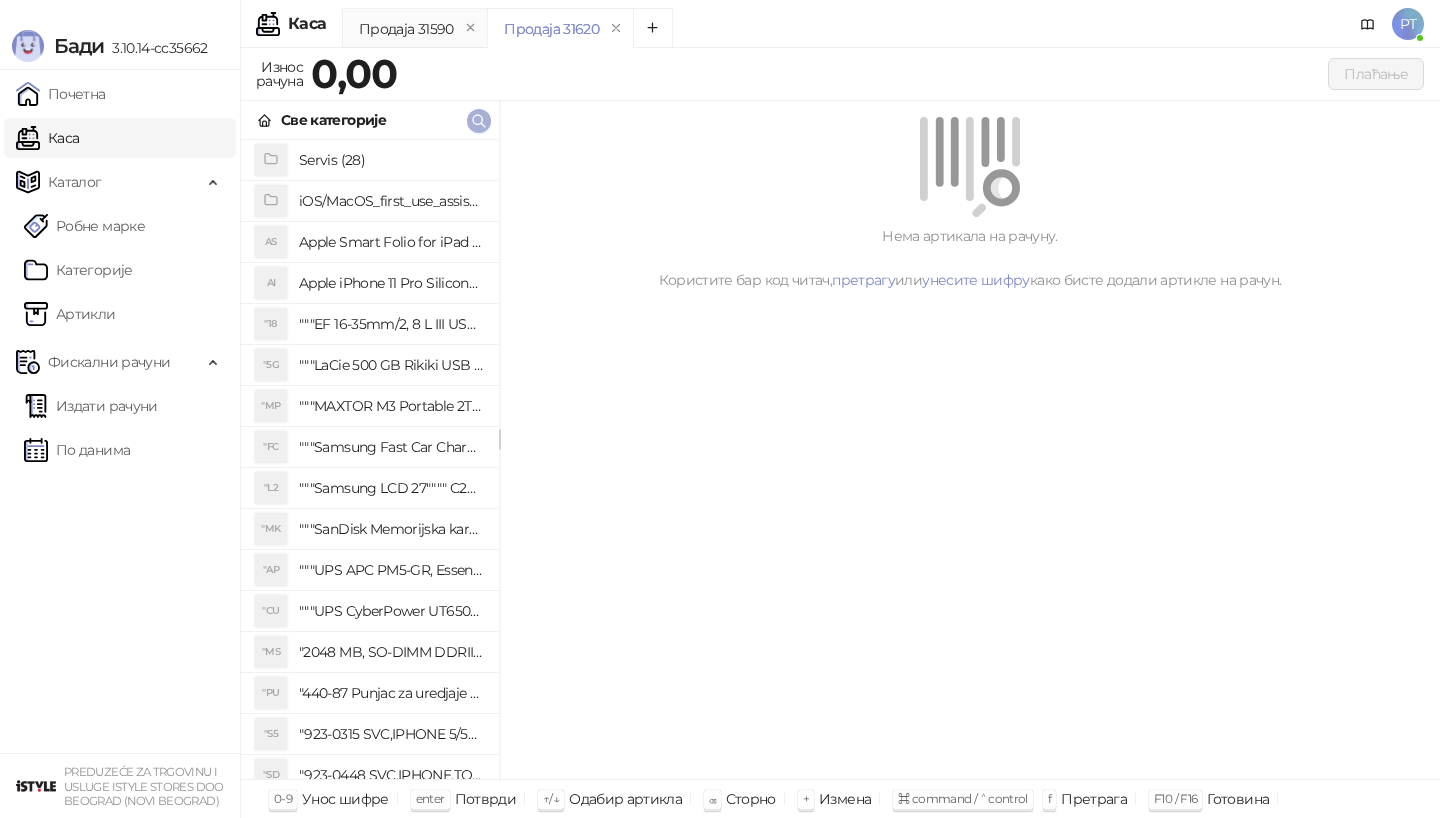 click 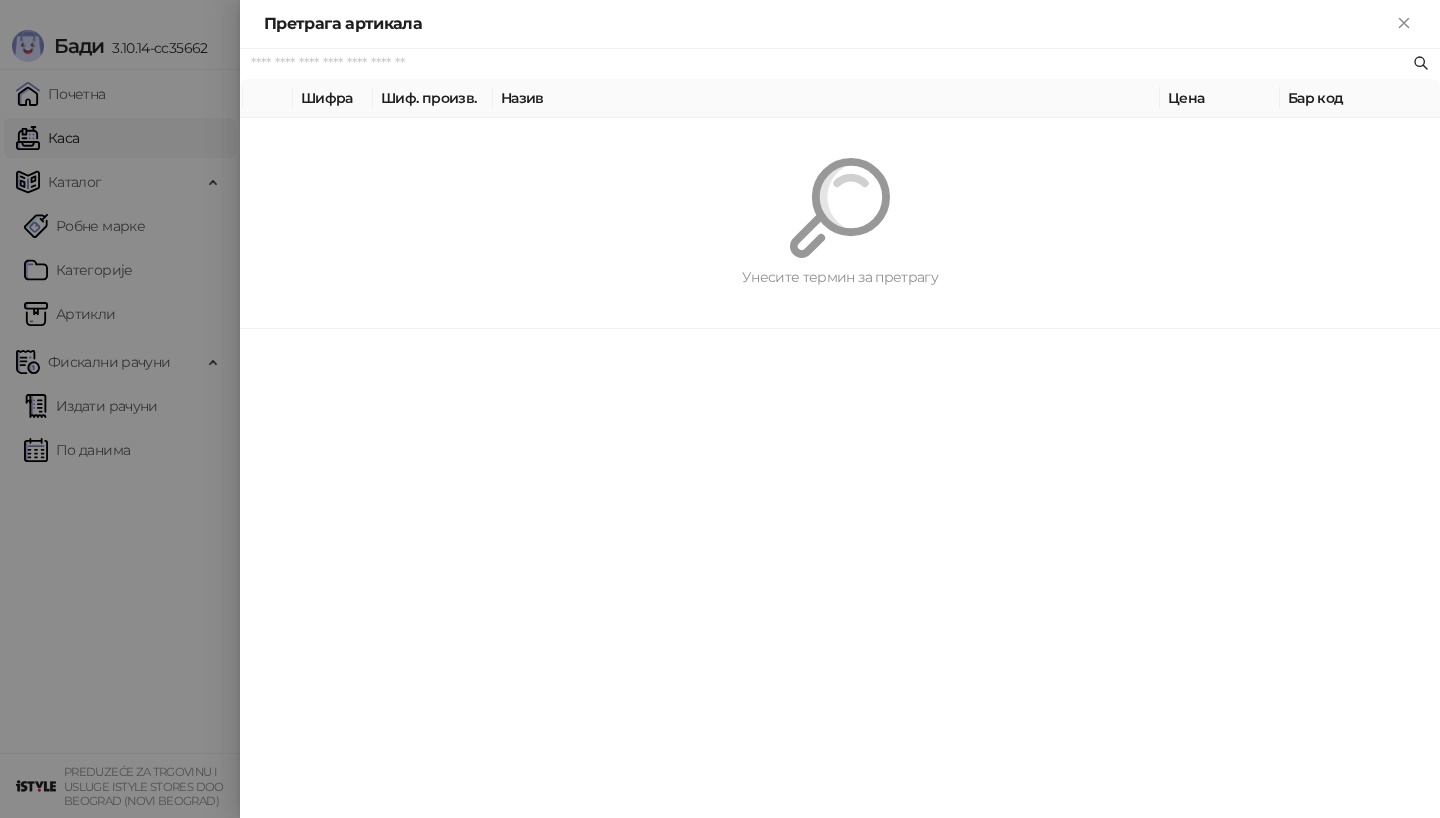 paste on "**********" 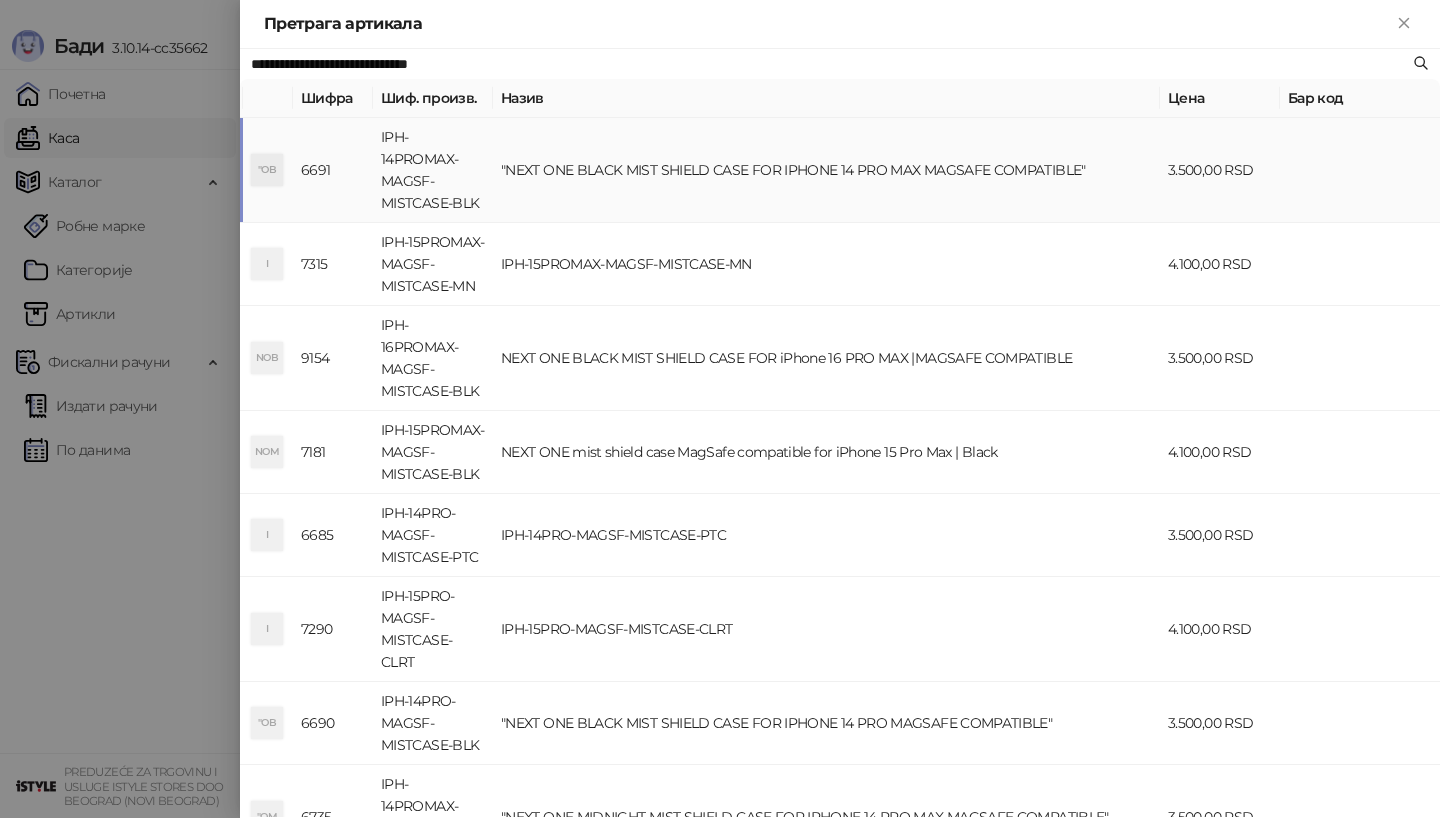 type on "**********" 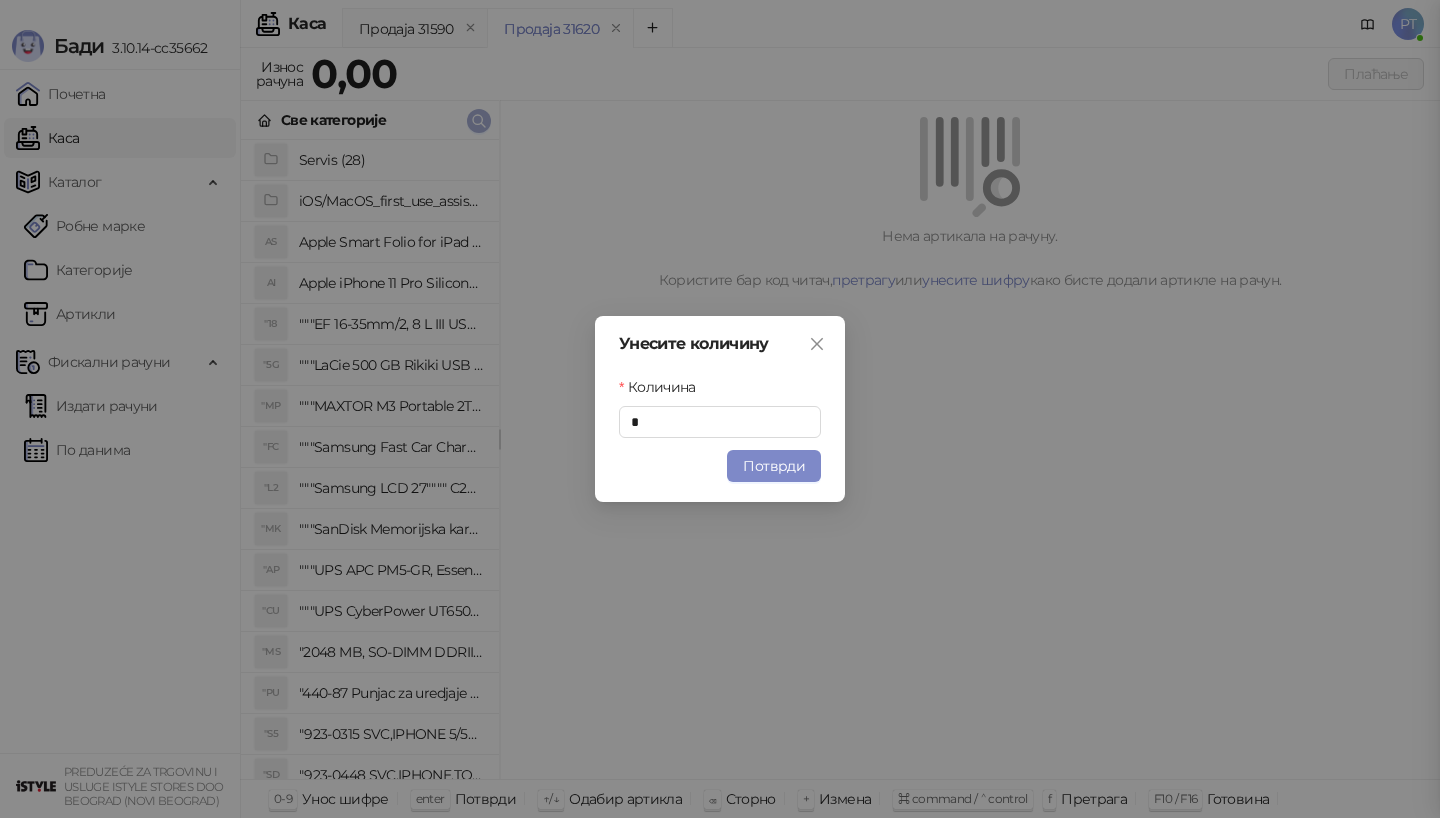type 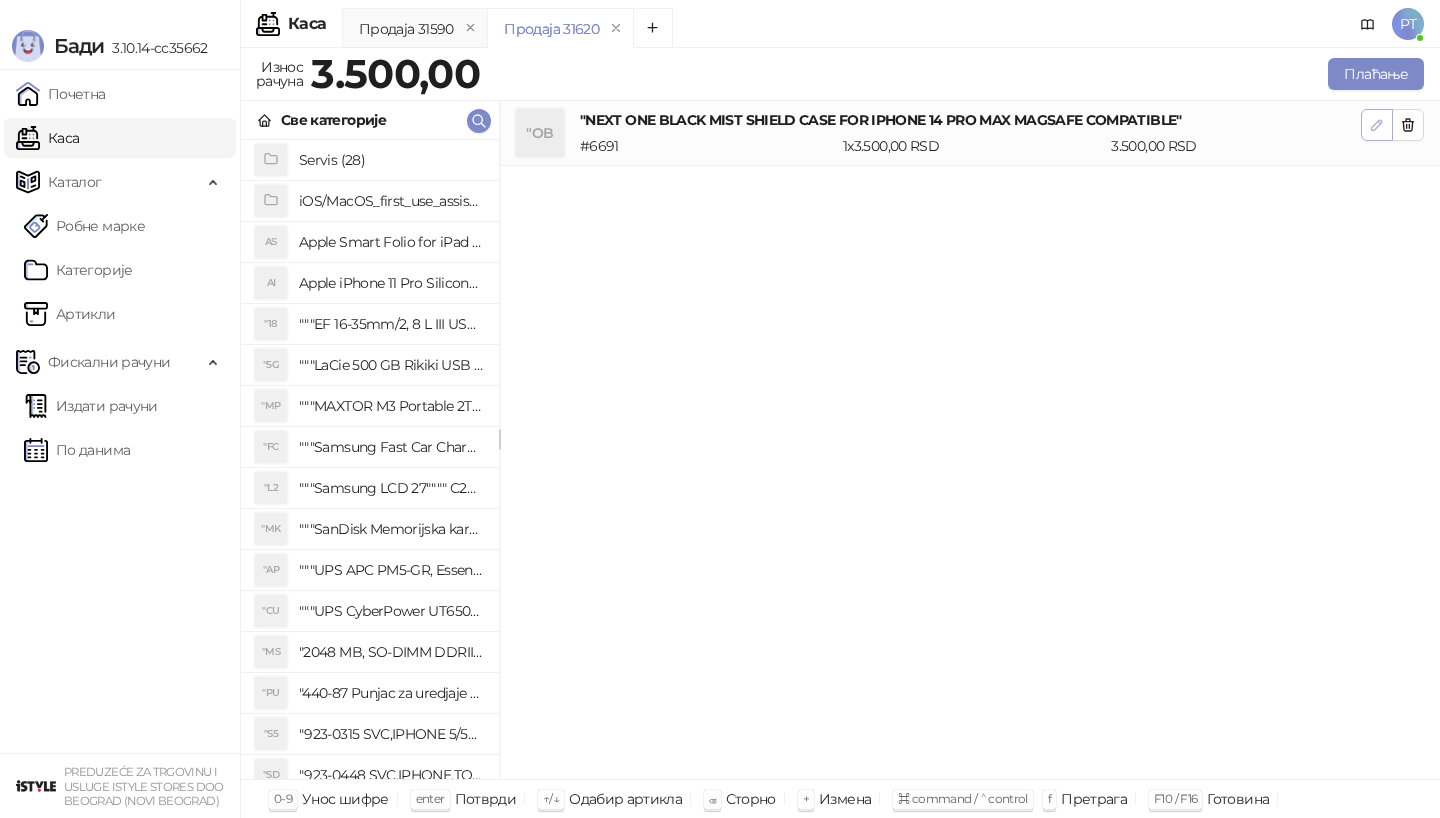 click 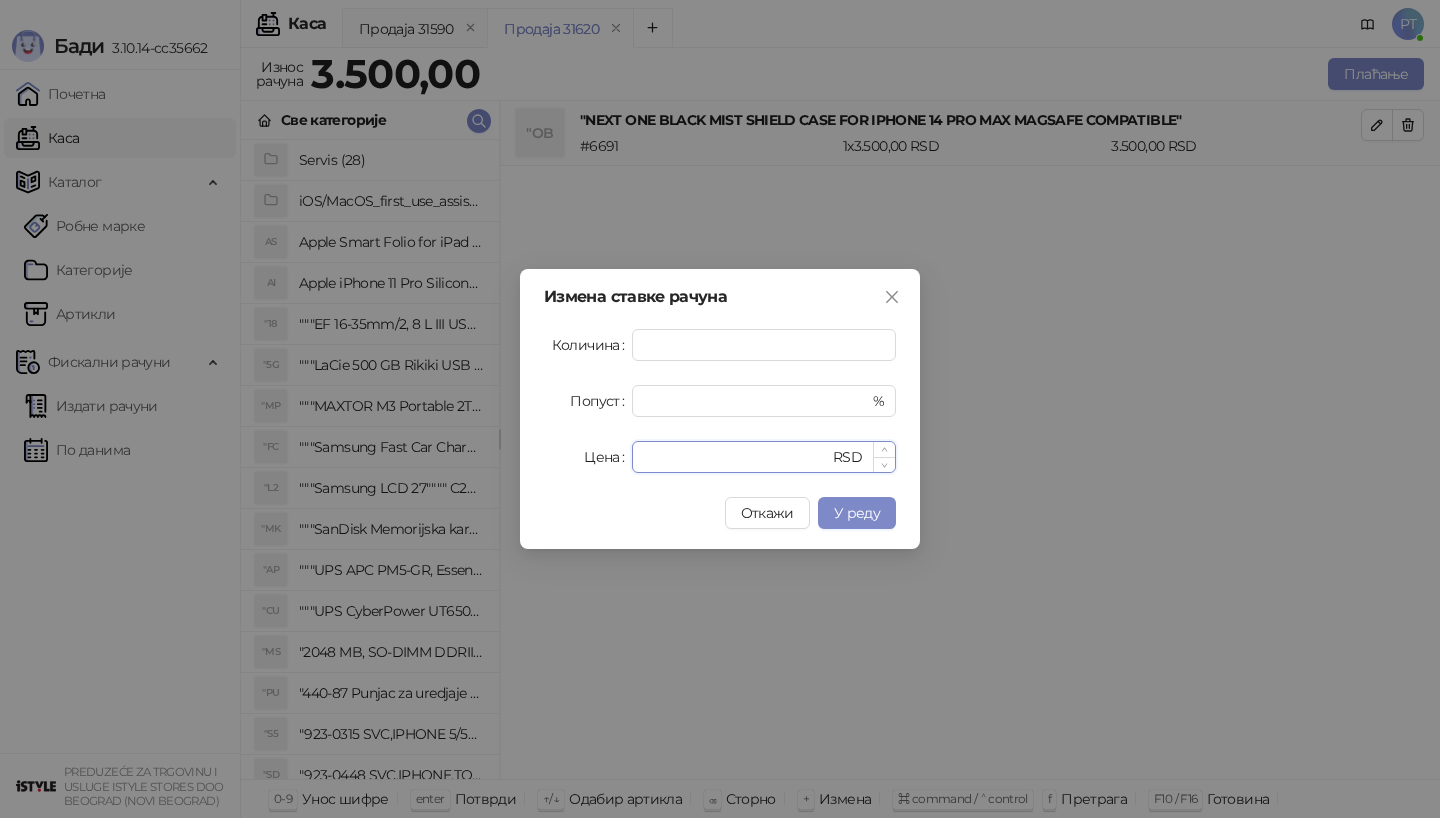 click on "****" at bounding box center (736, 457) 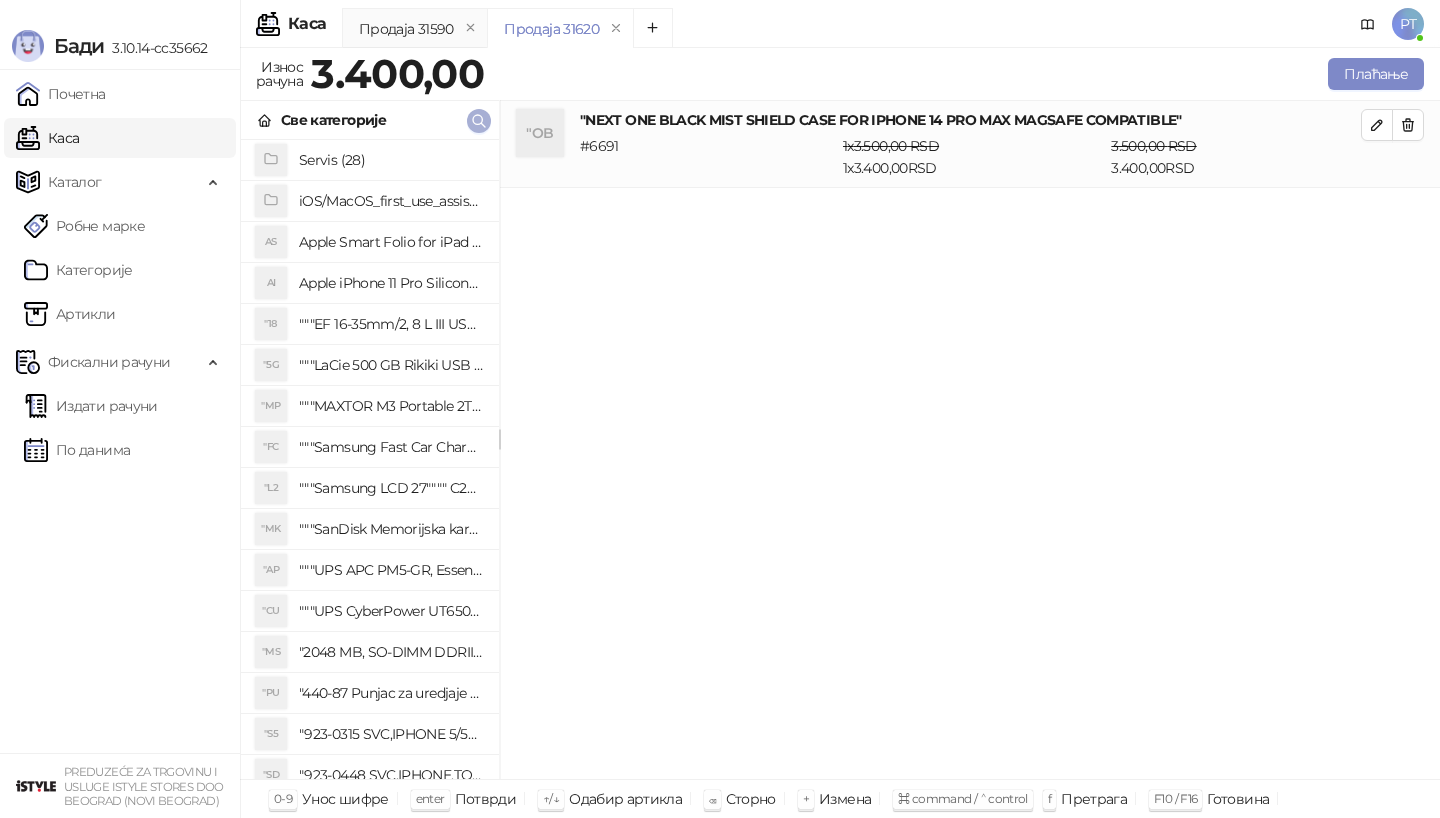 click 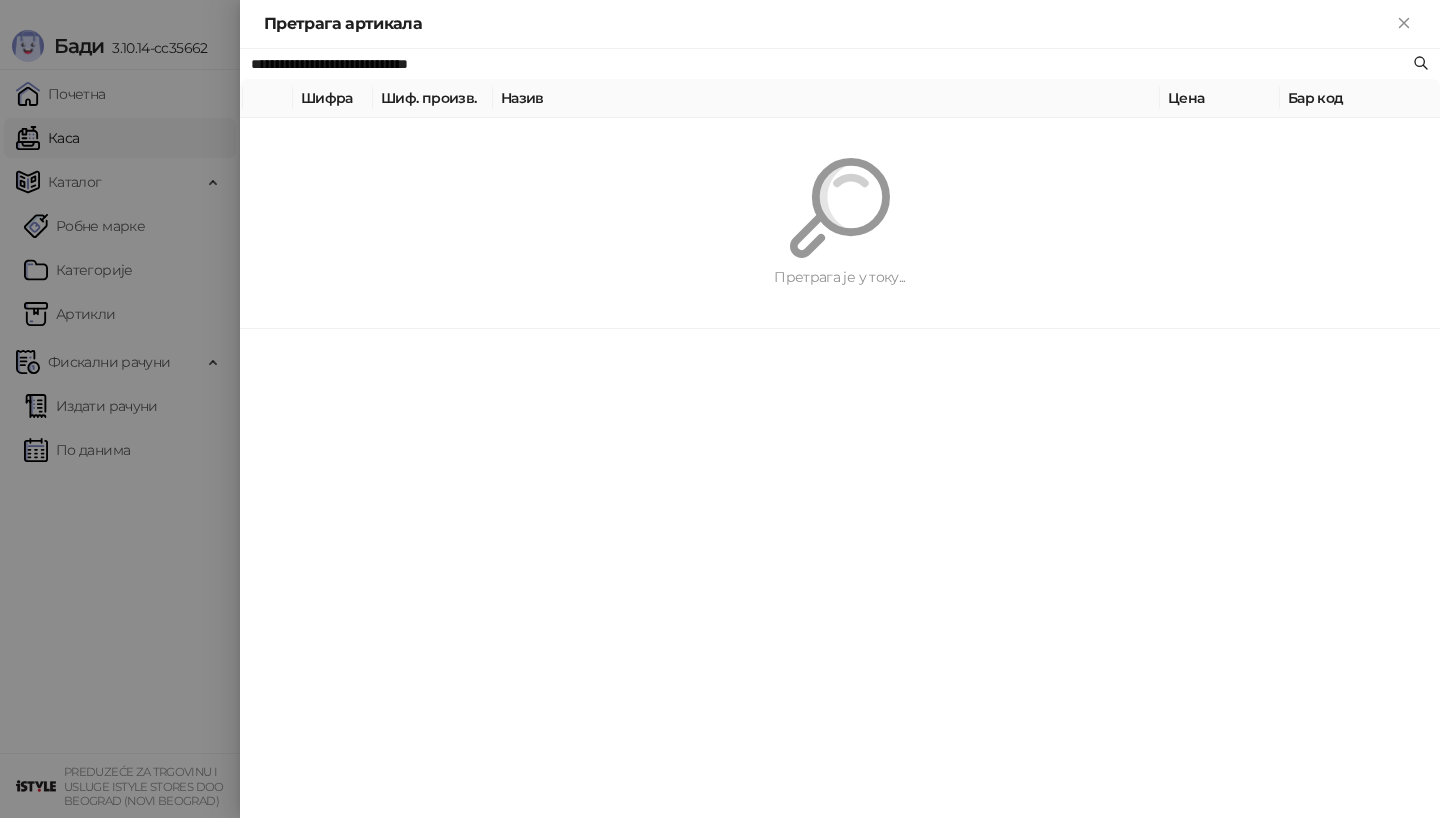 paste 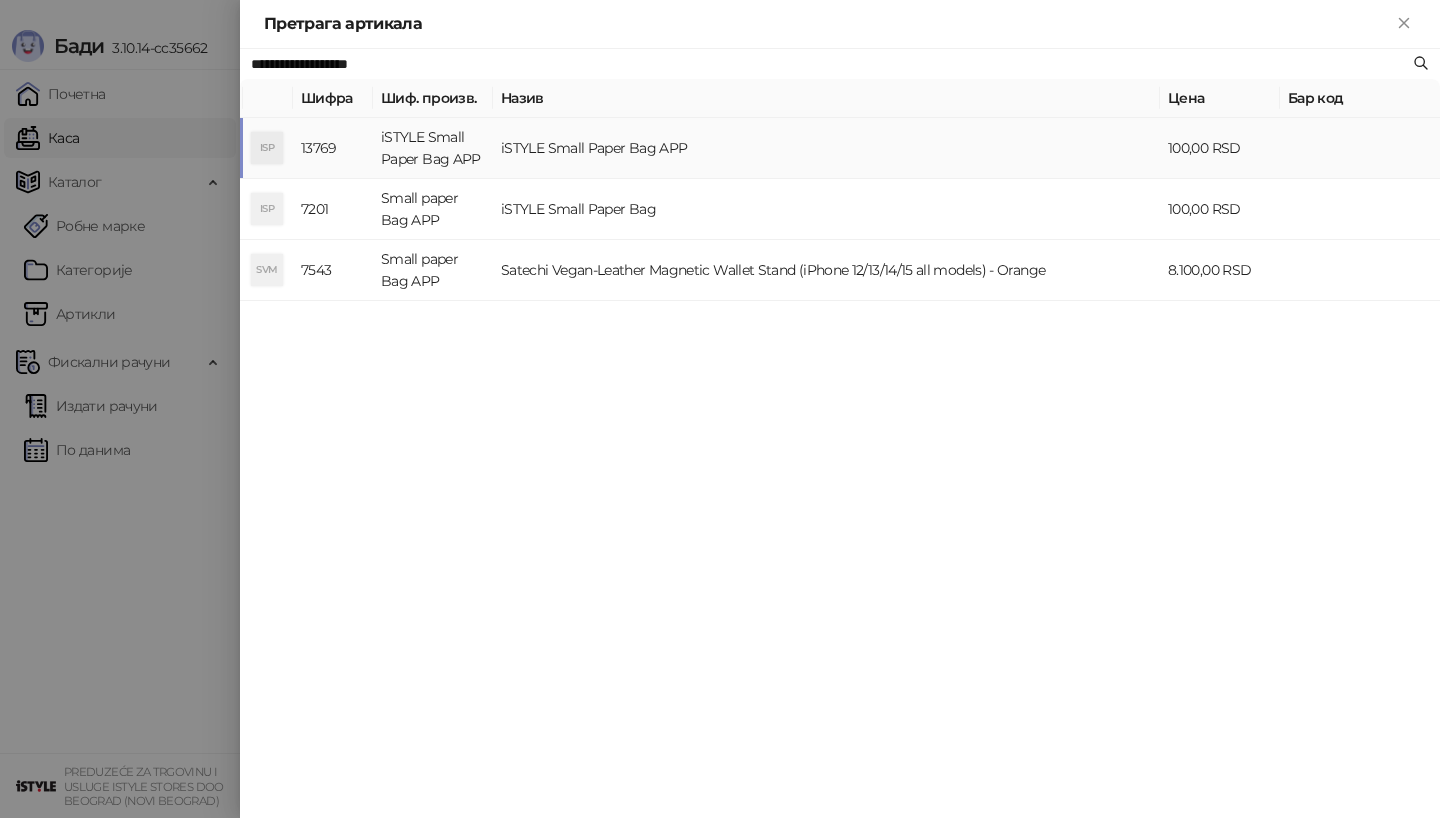 type on "**********" 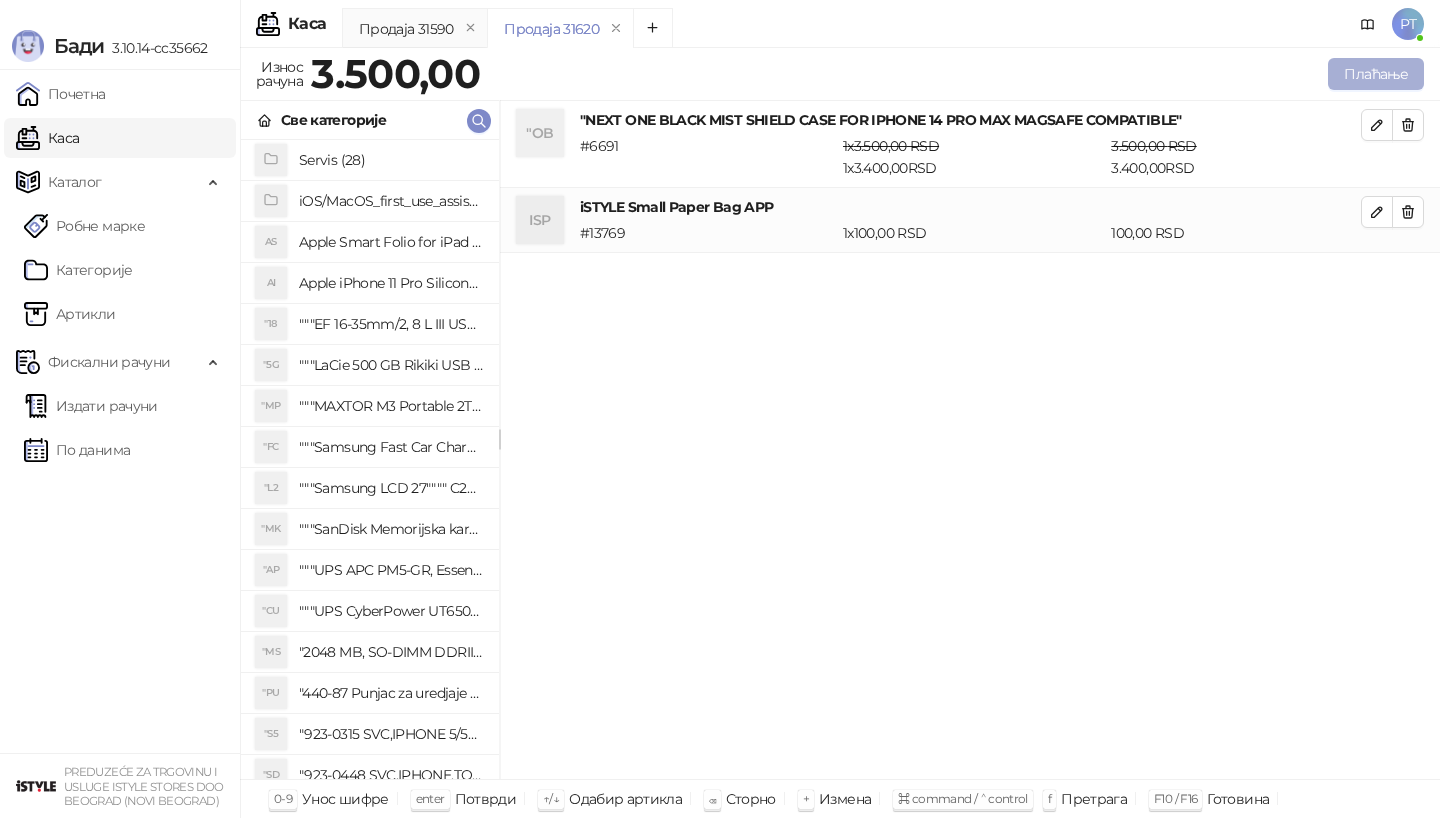 click on "Плаћање" at bounding box center (1376, 74) 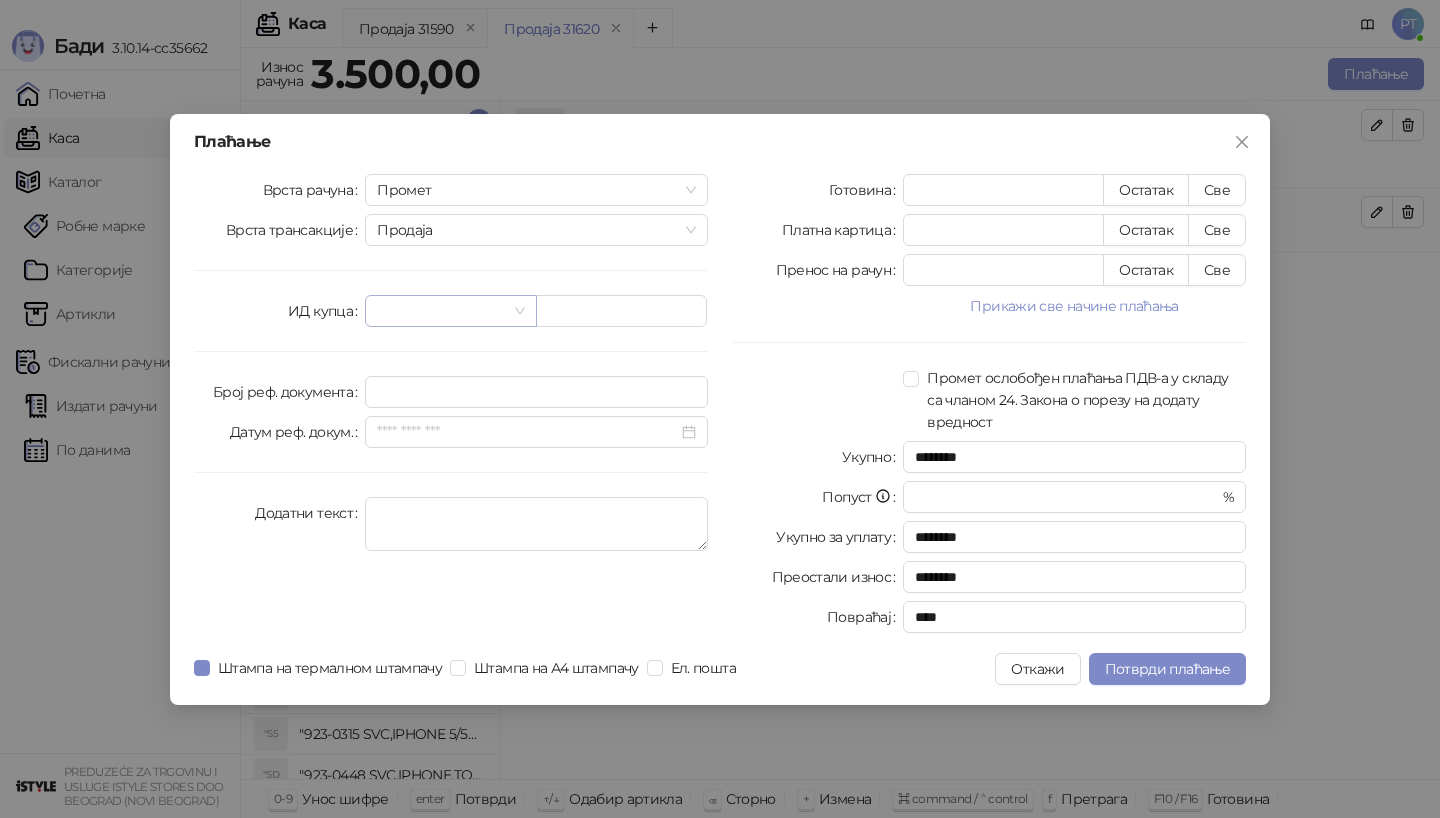 click at bounding box center (450, 311) 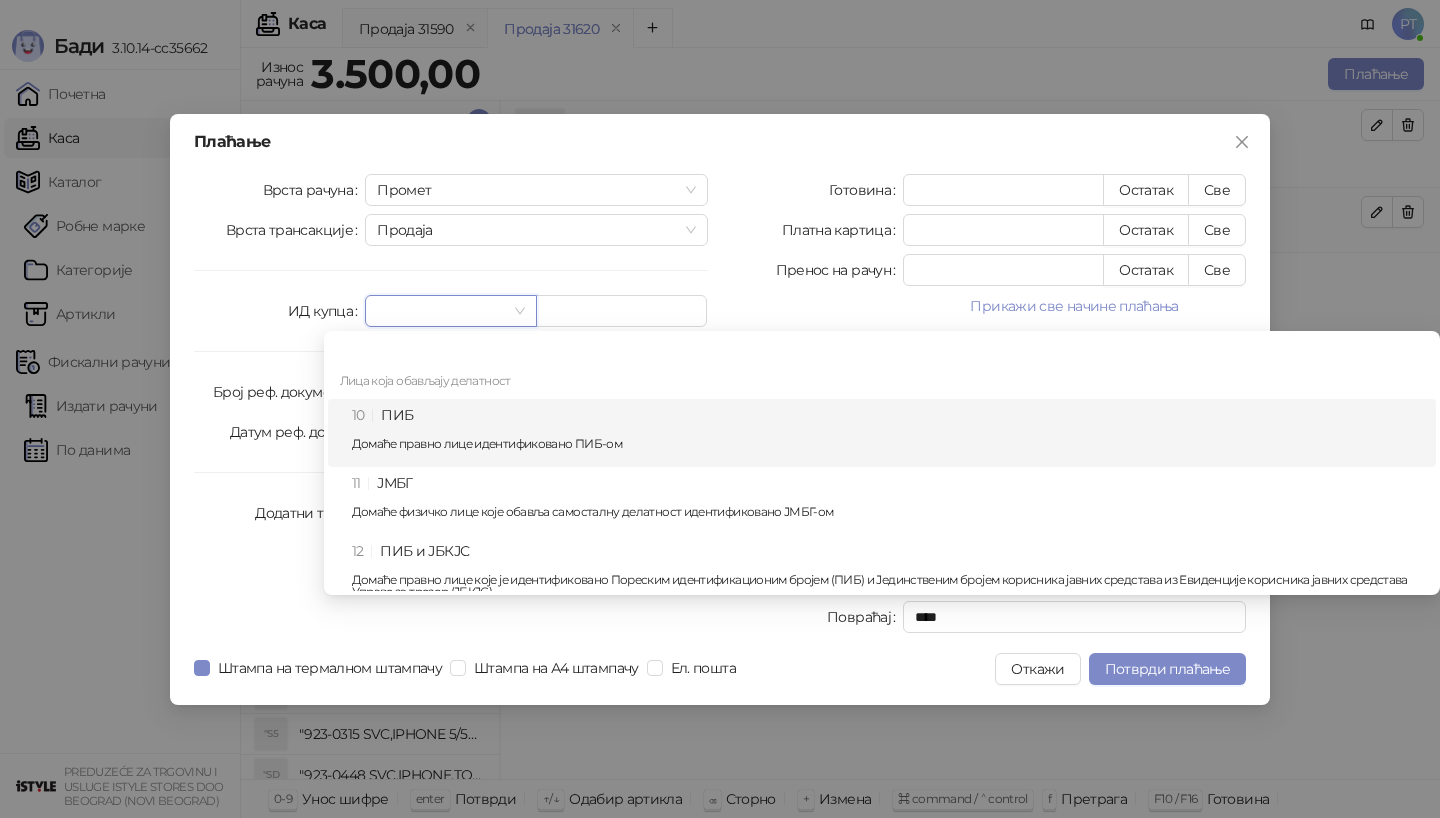 click on "10 ПИБ Домаће правно лице идентификовано ПИБ-ом" at bounding box center [888, 433] 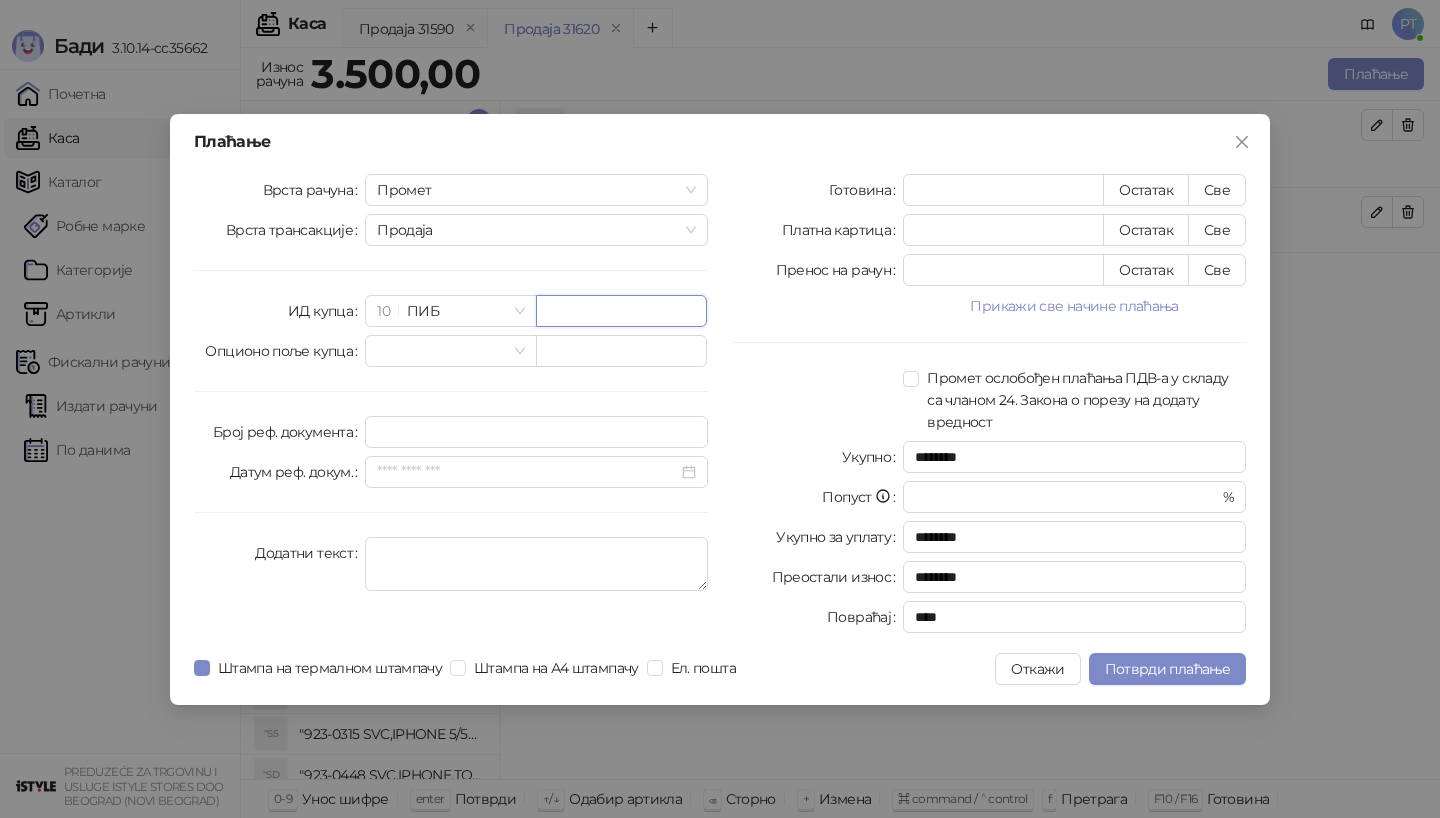 paste on "*********" 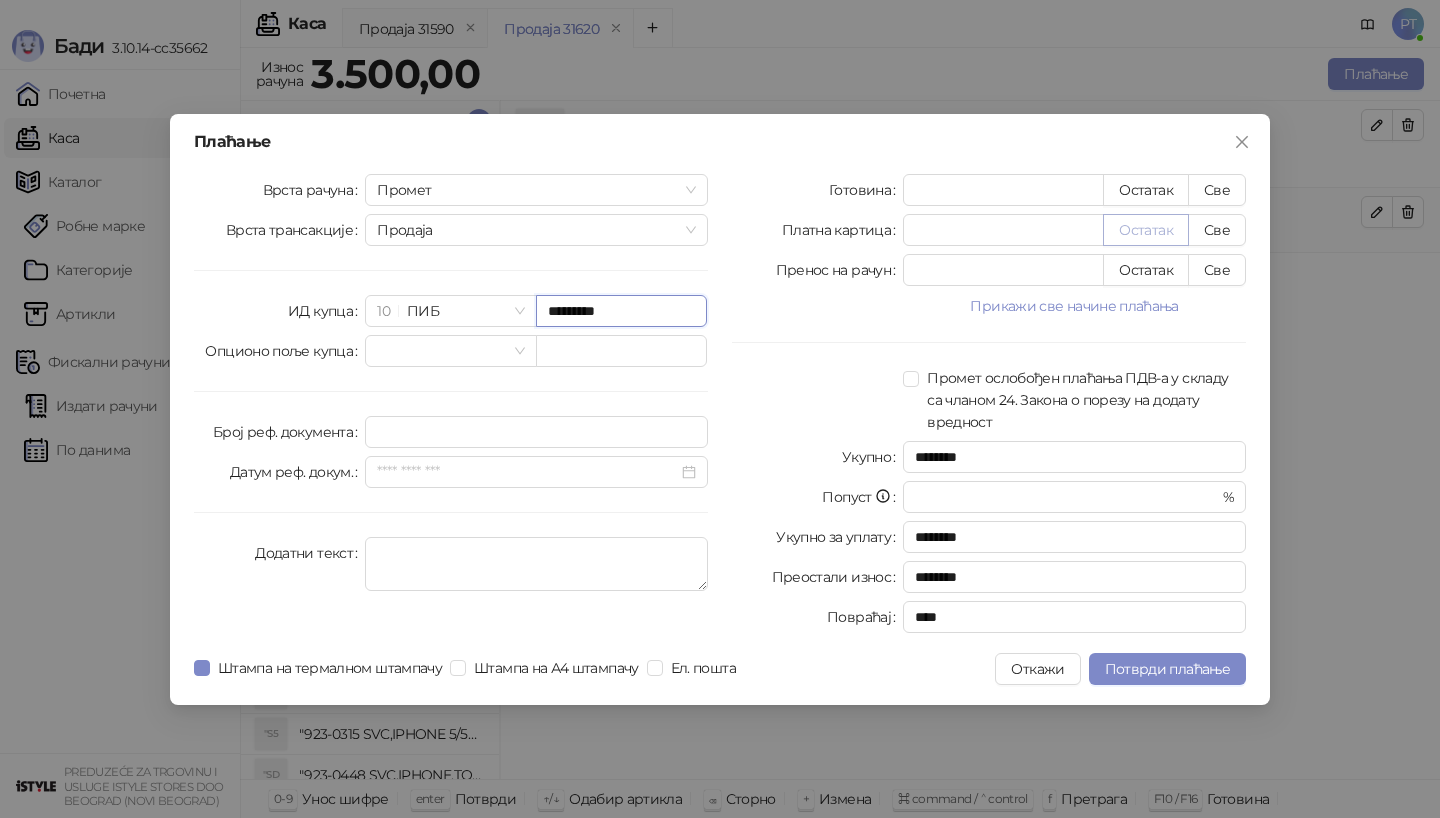 type on "*********" 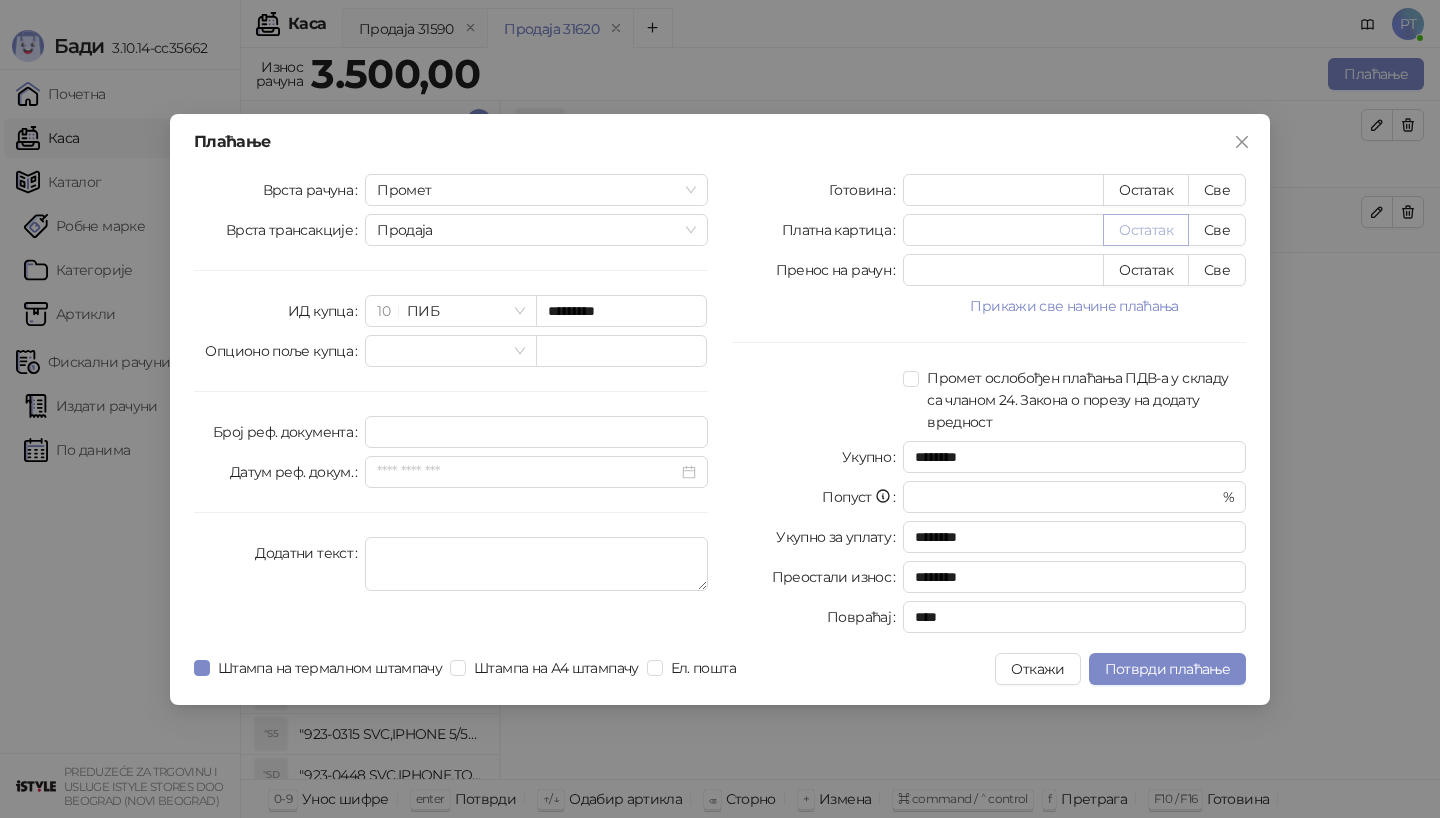 click on "Остатак" at bounding box center [1146, 230] 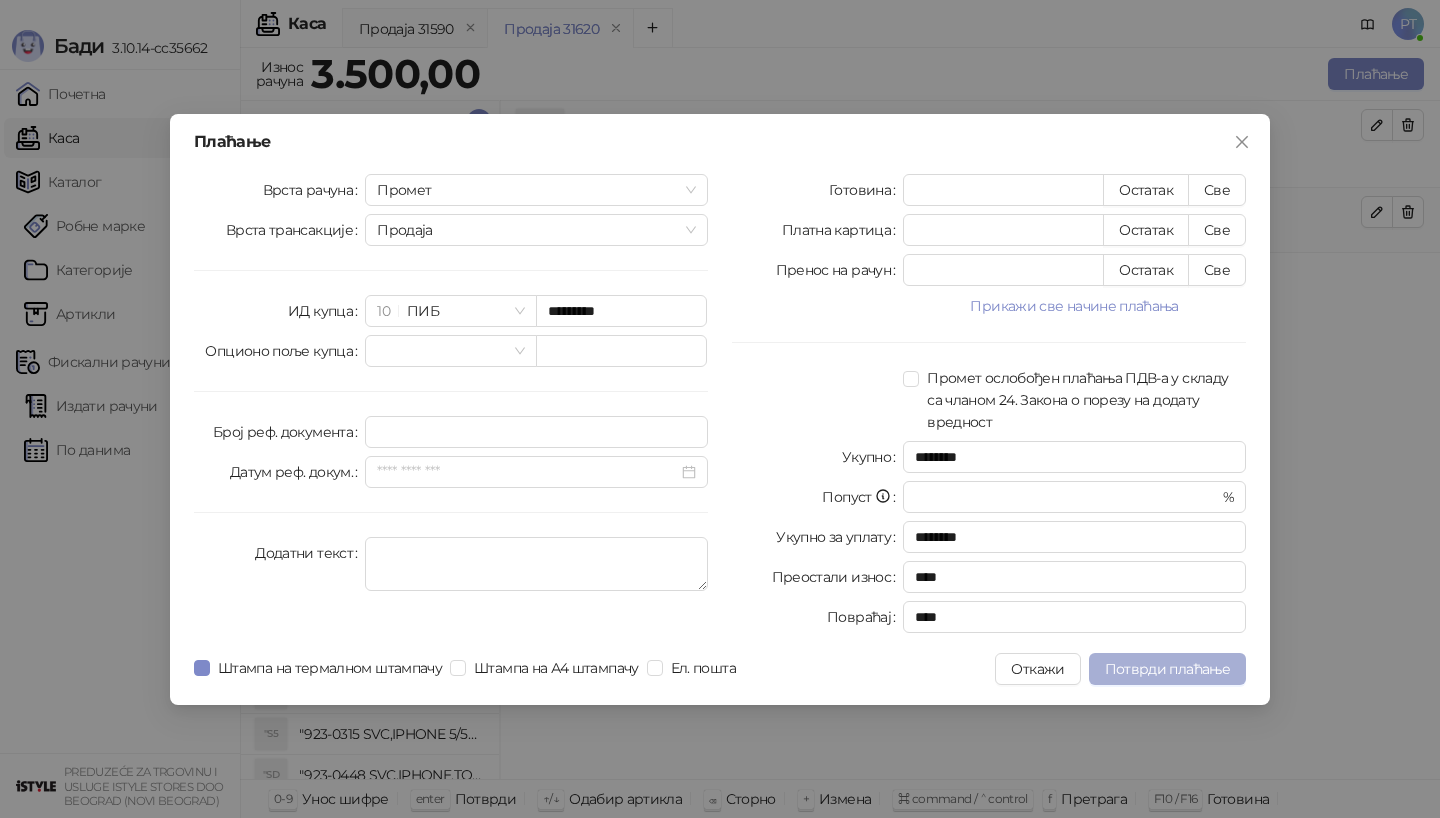 click on "Потврди плаћање" at bounding box center (1167, 669) 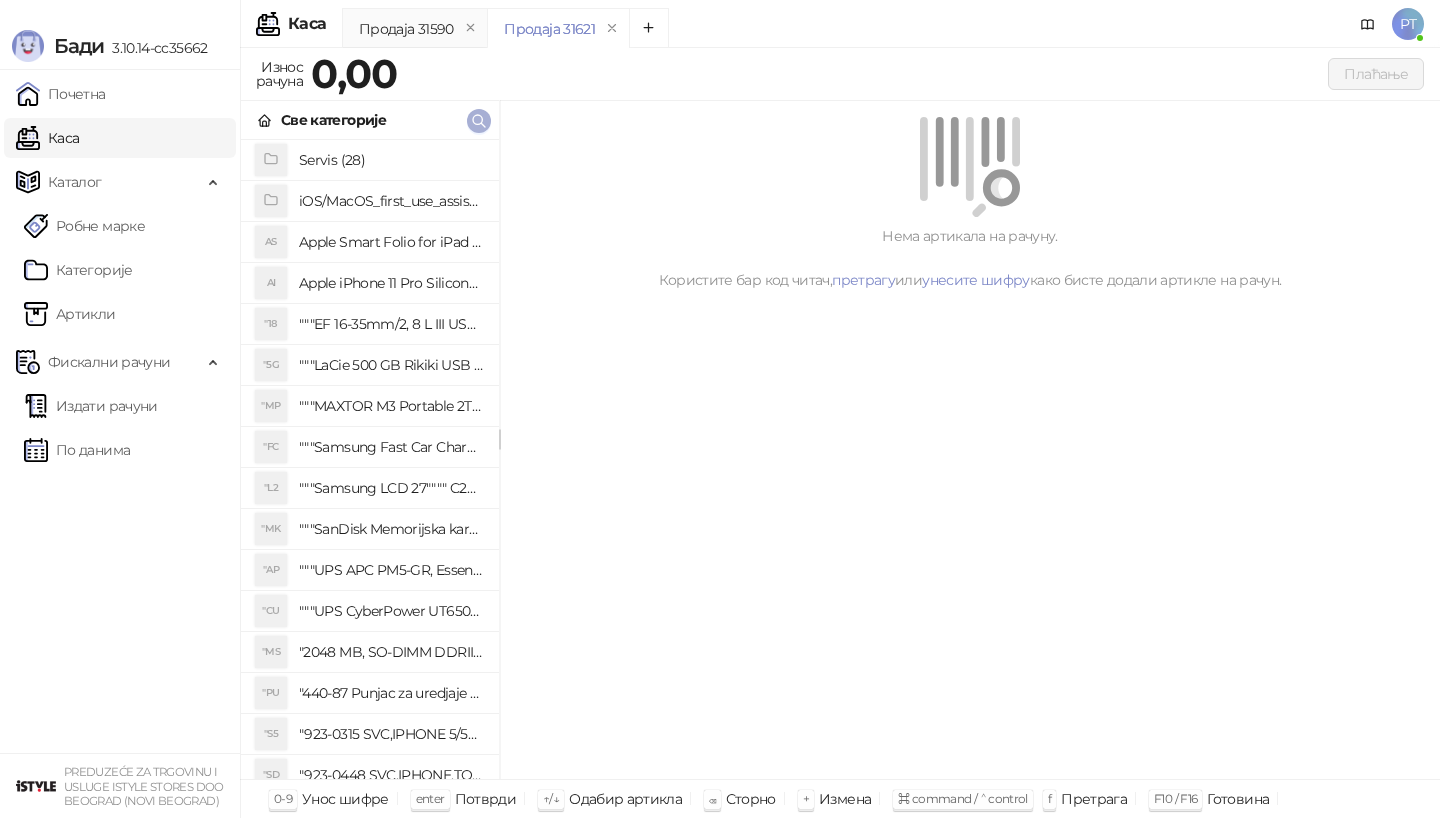 click 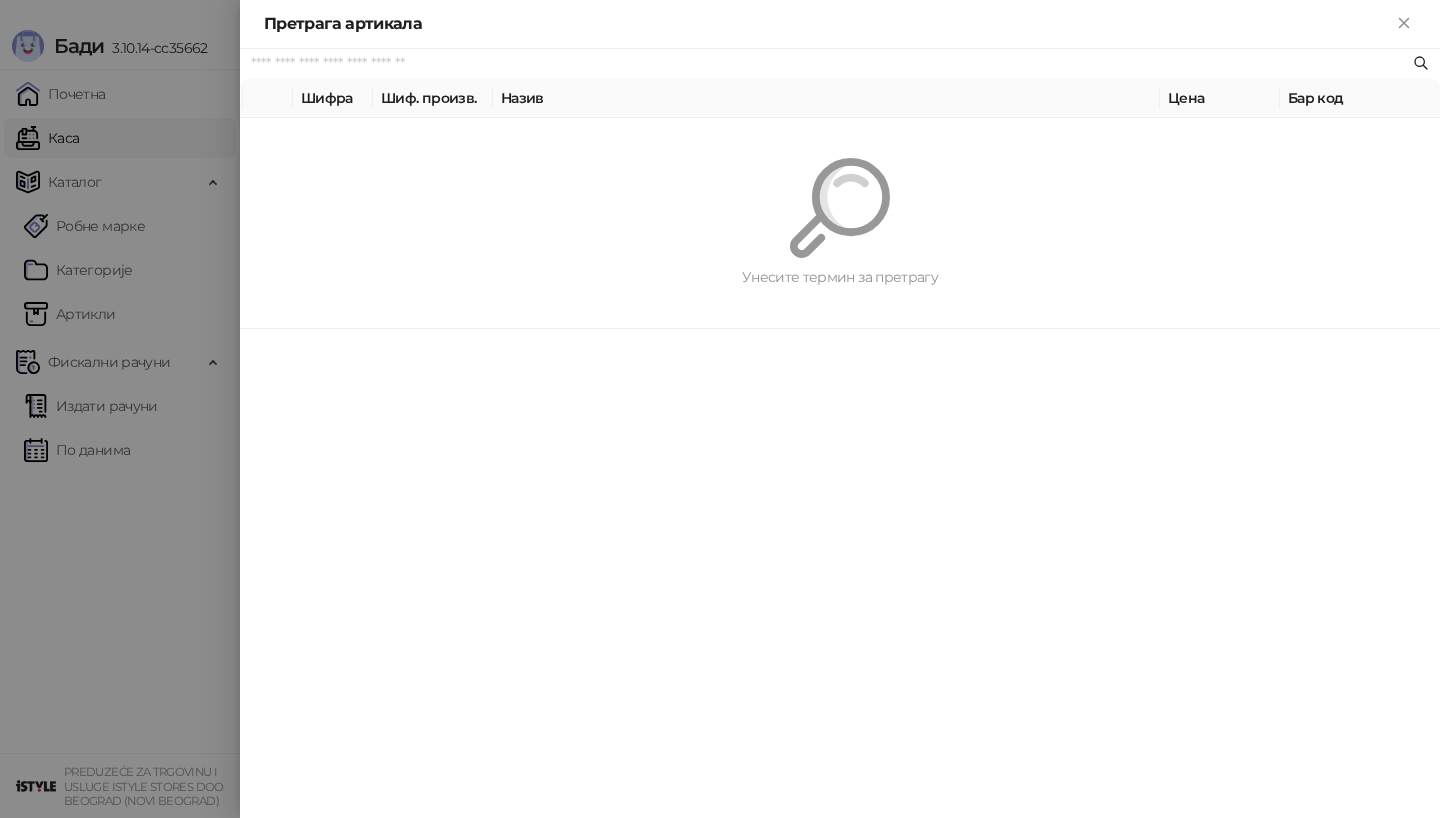 paste on "*********" 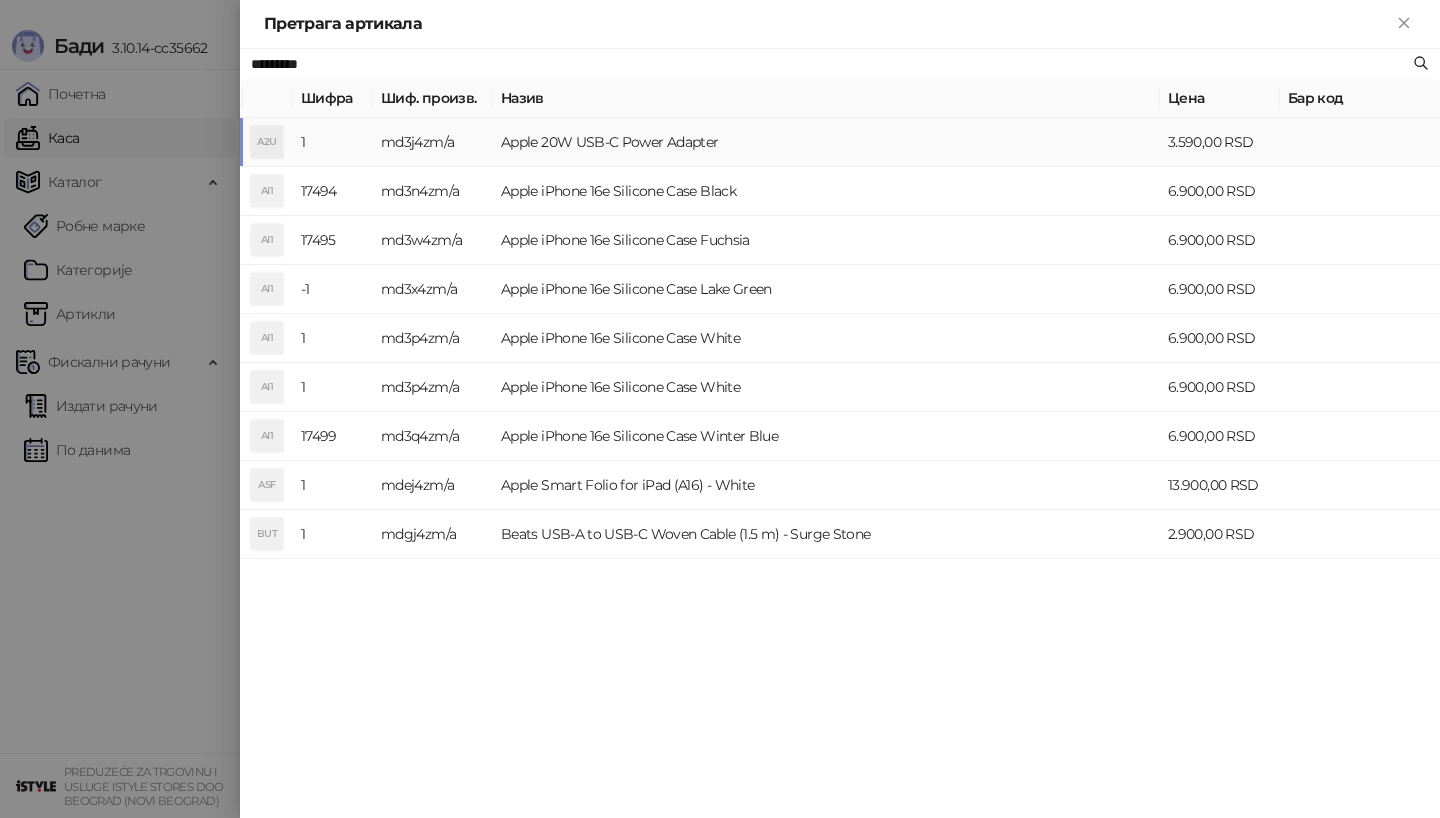type on "*********" 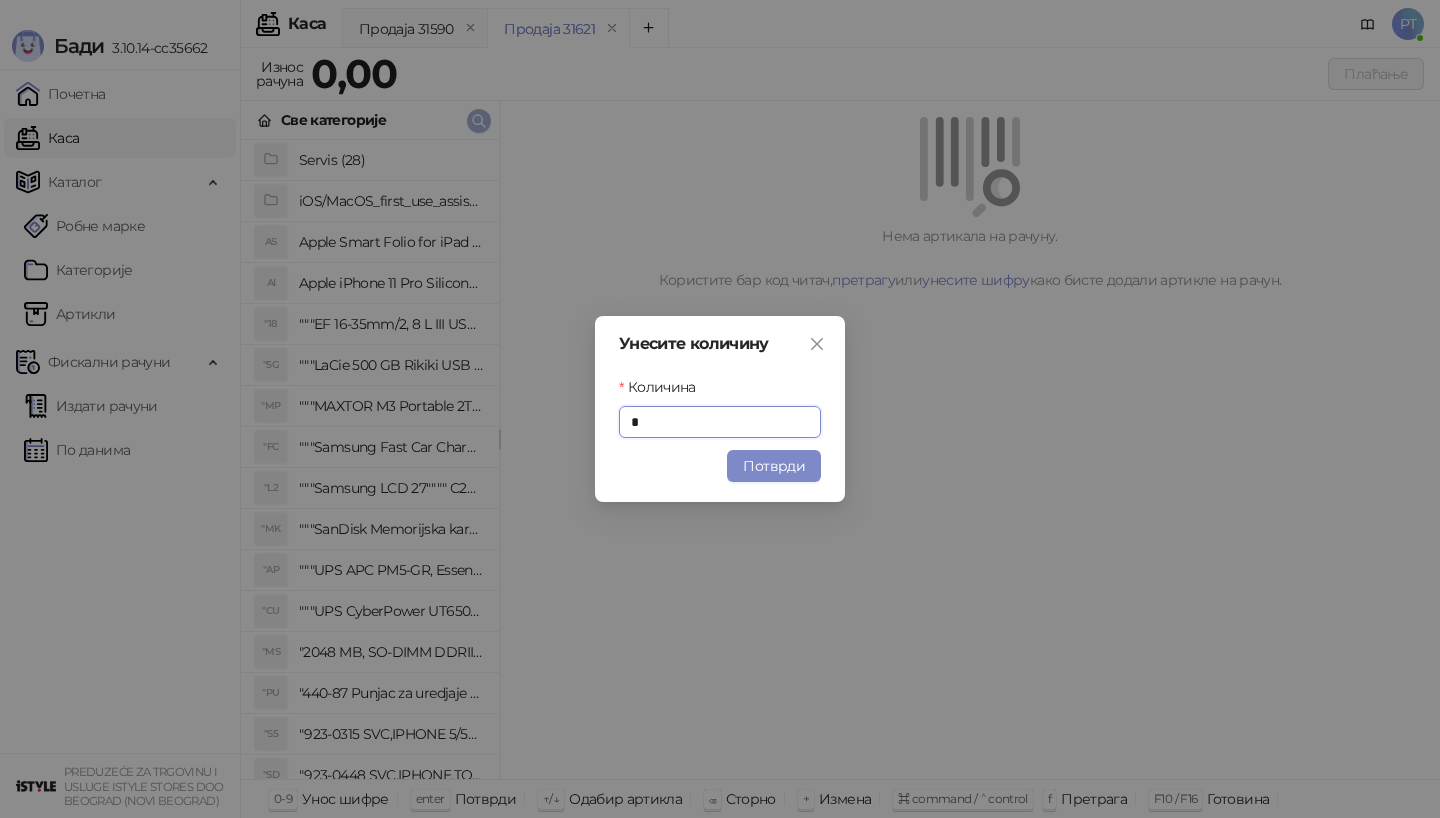 type on "*" 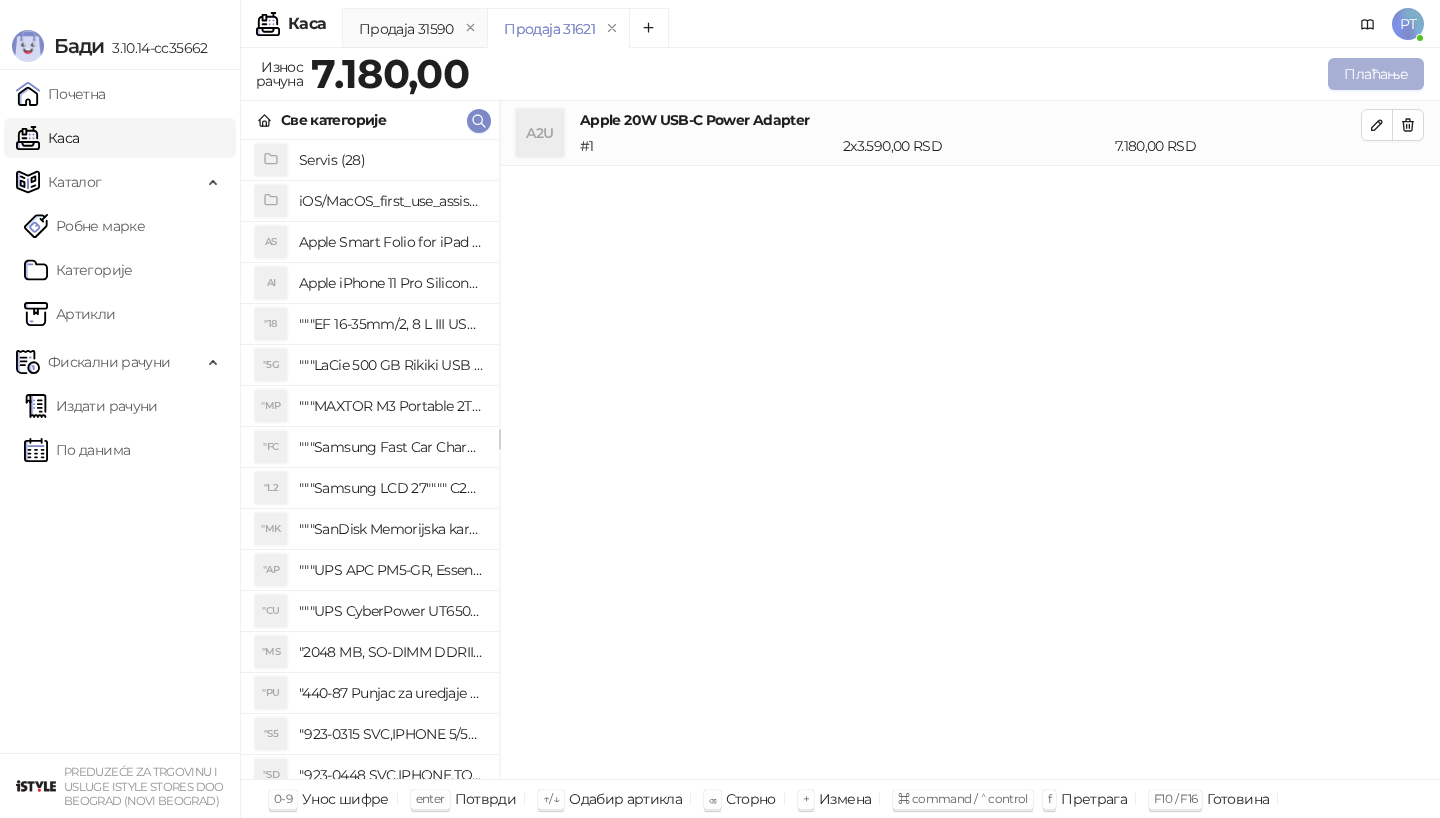 click on "Плаћање" at bounding box center [1376, 74] 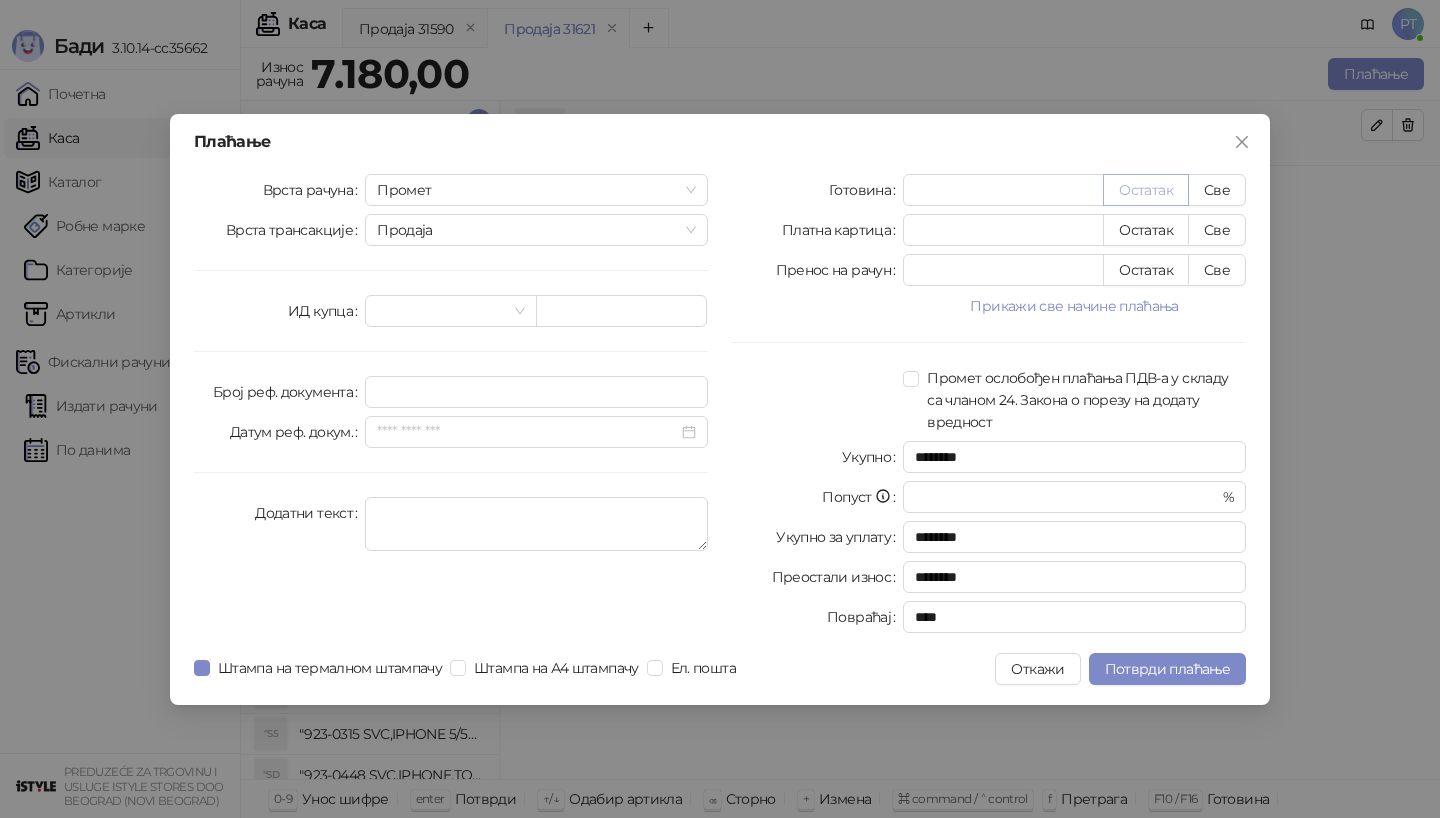 click on "Остатак" at bounding box center [1146, 190] 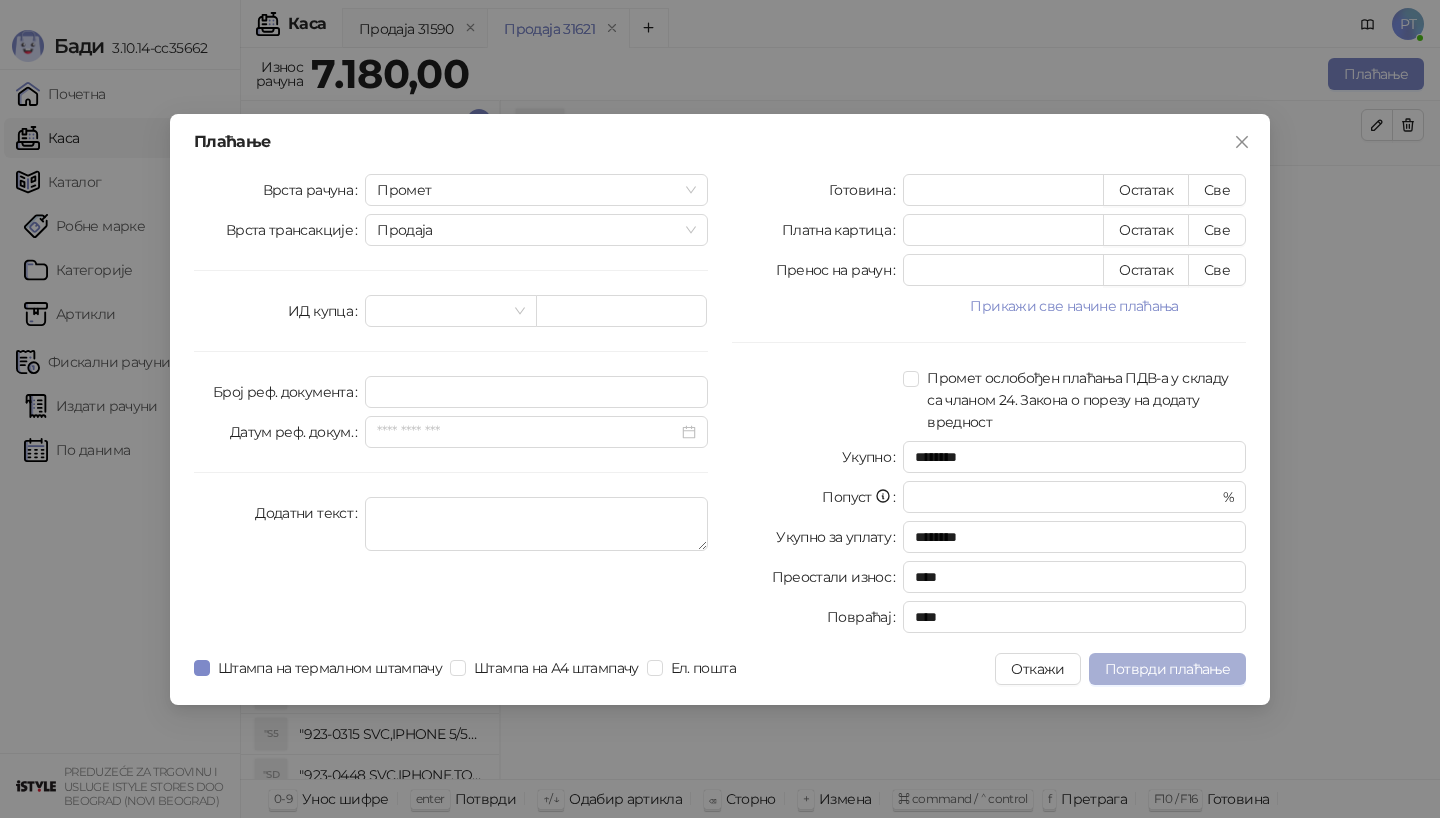 click on "Потврди плаћање" at bounding box center [1167, 669] 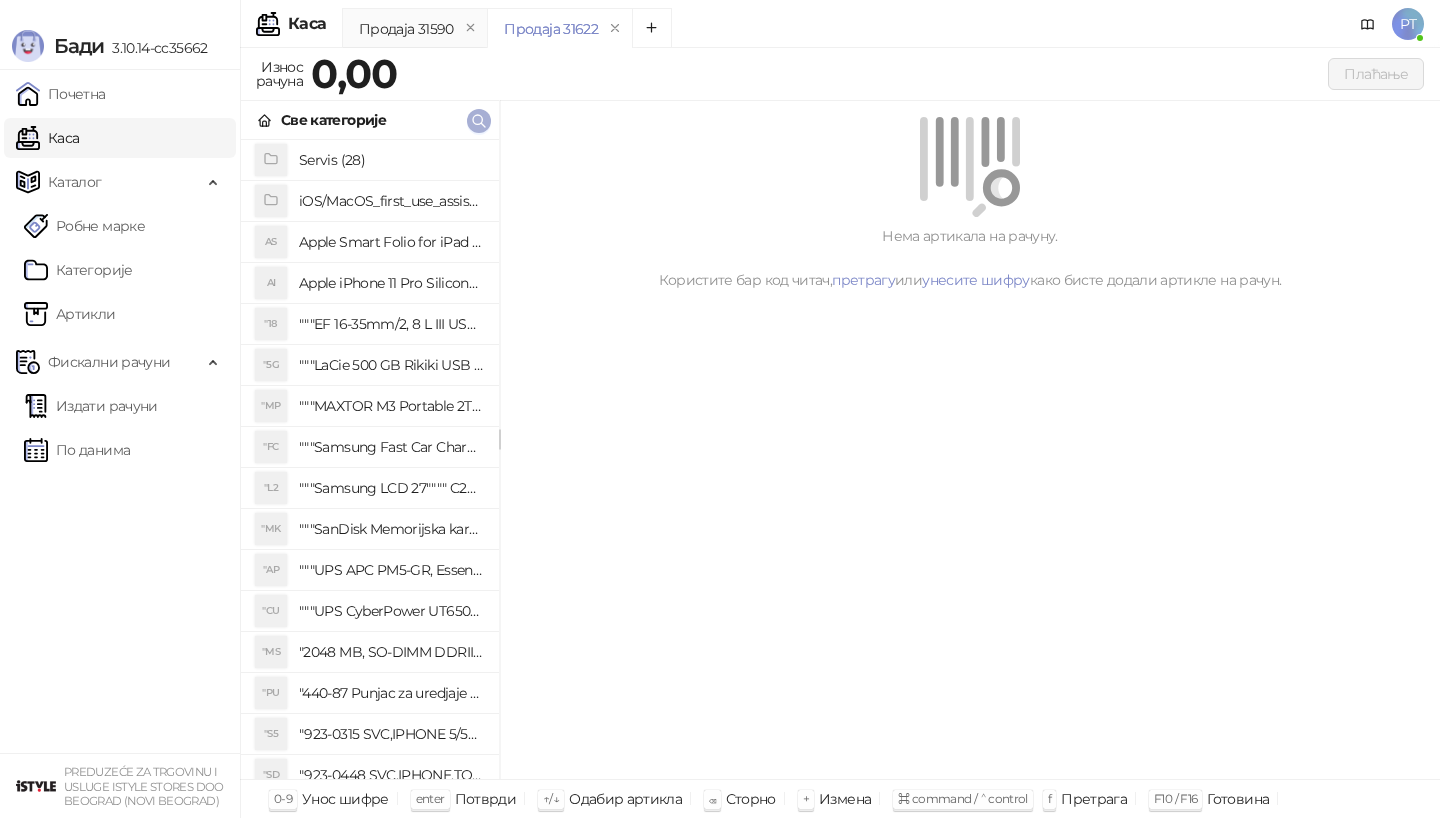 click 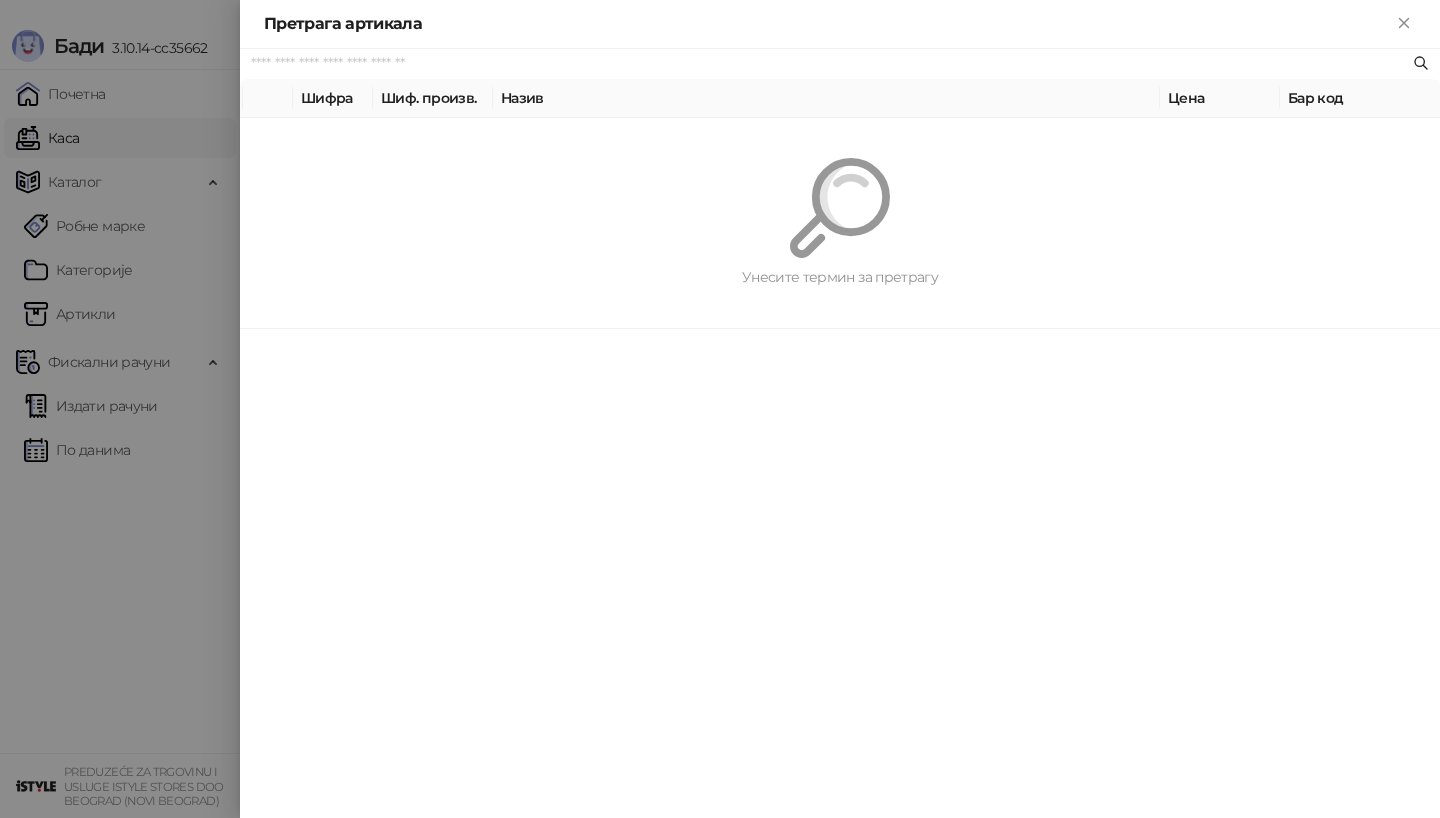 paste on "**********" 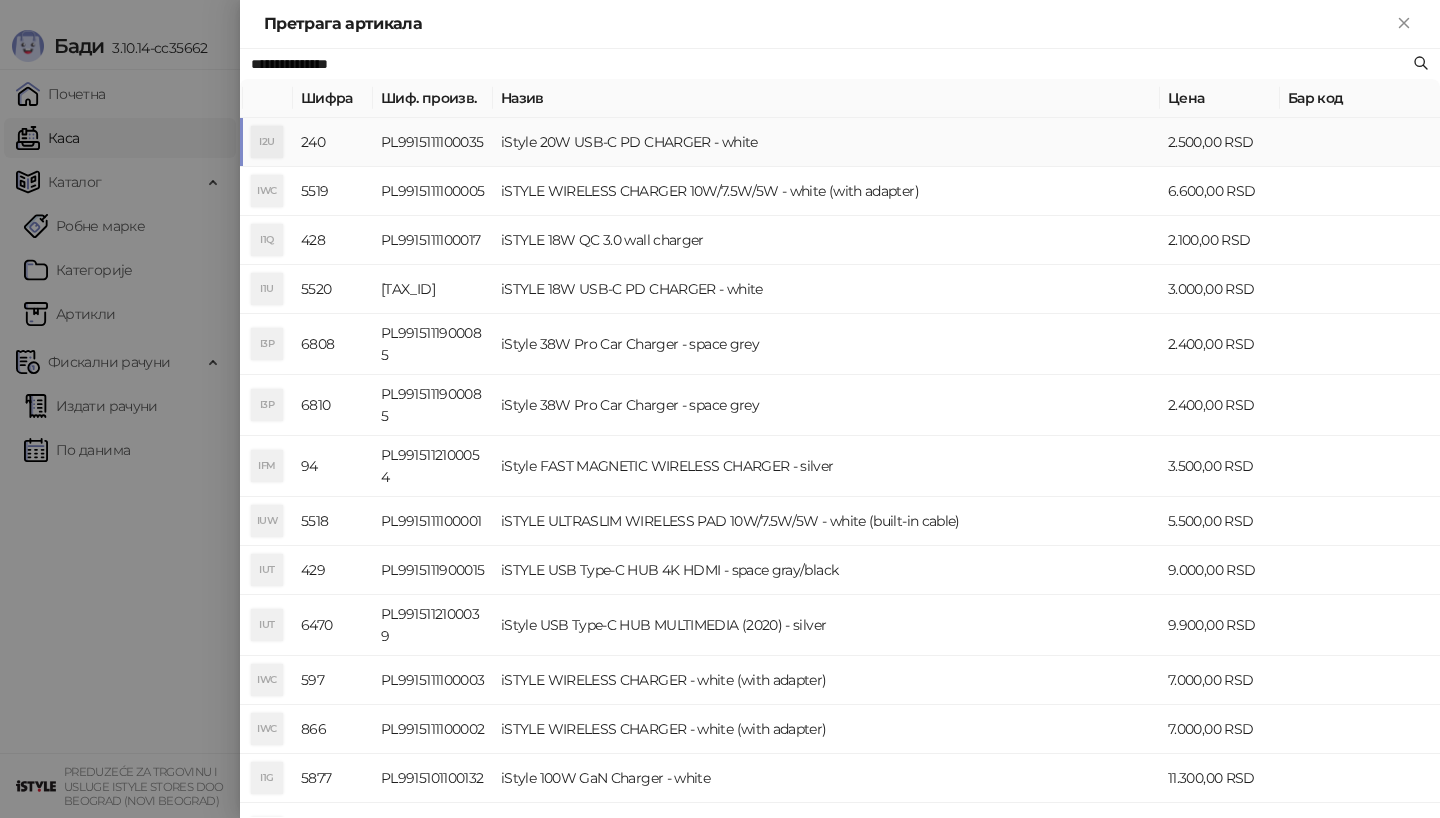 type on "**********" 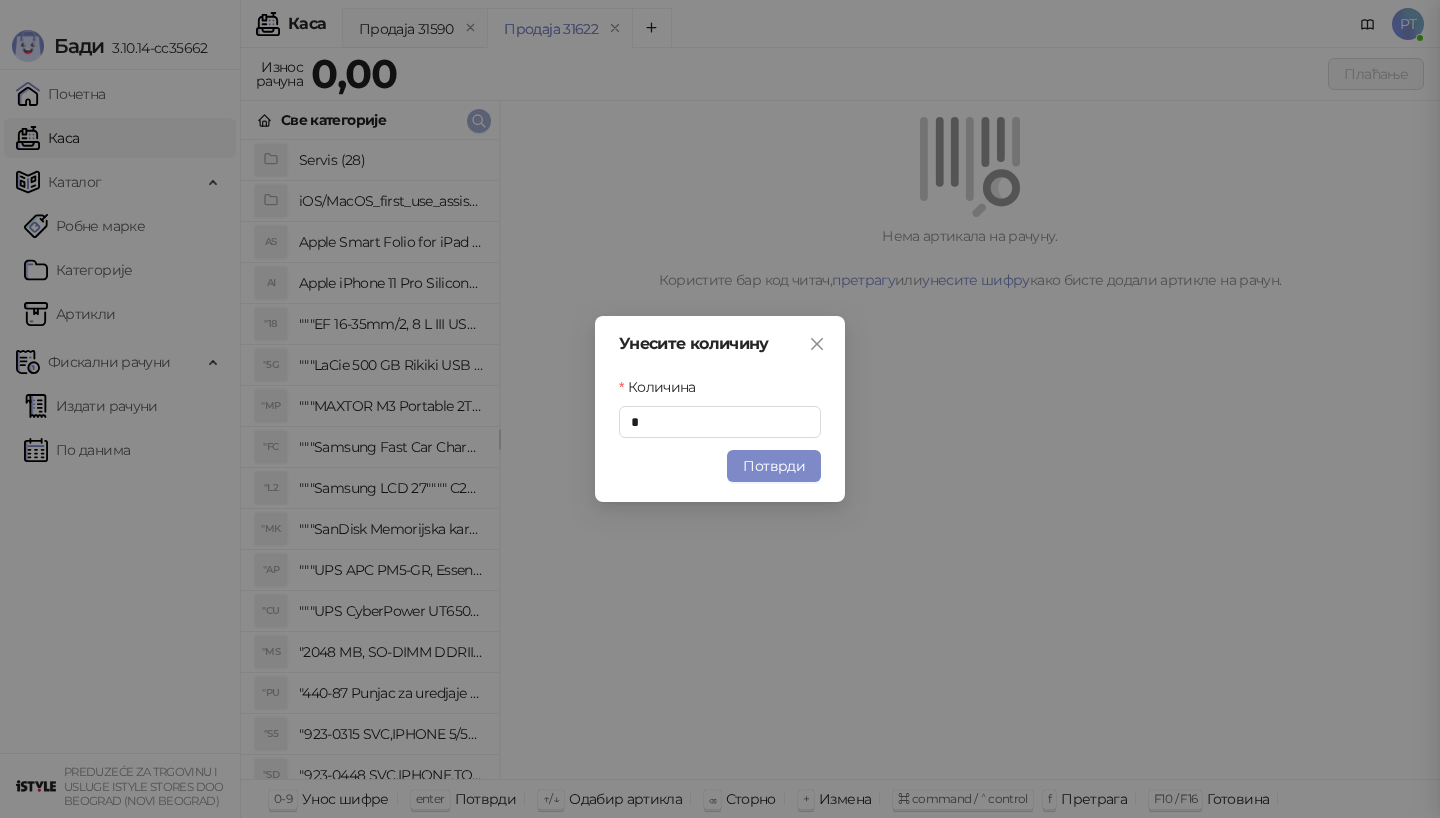 type 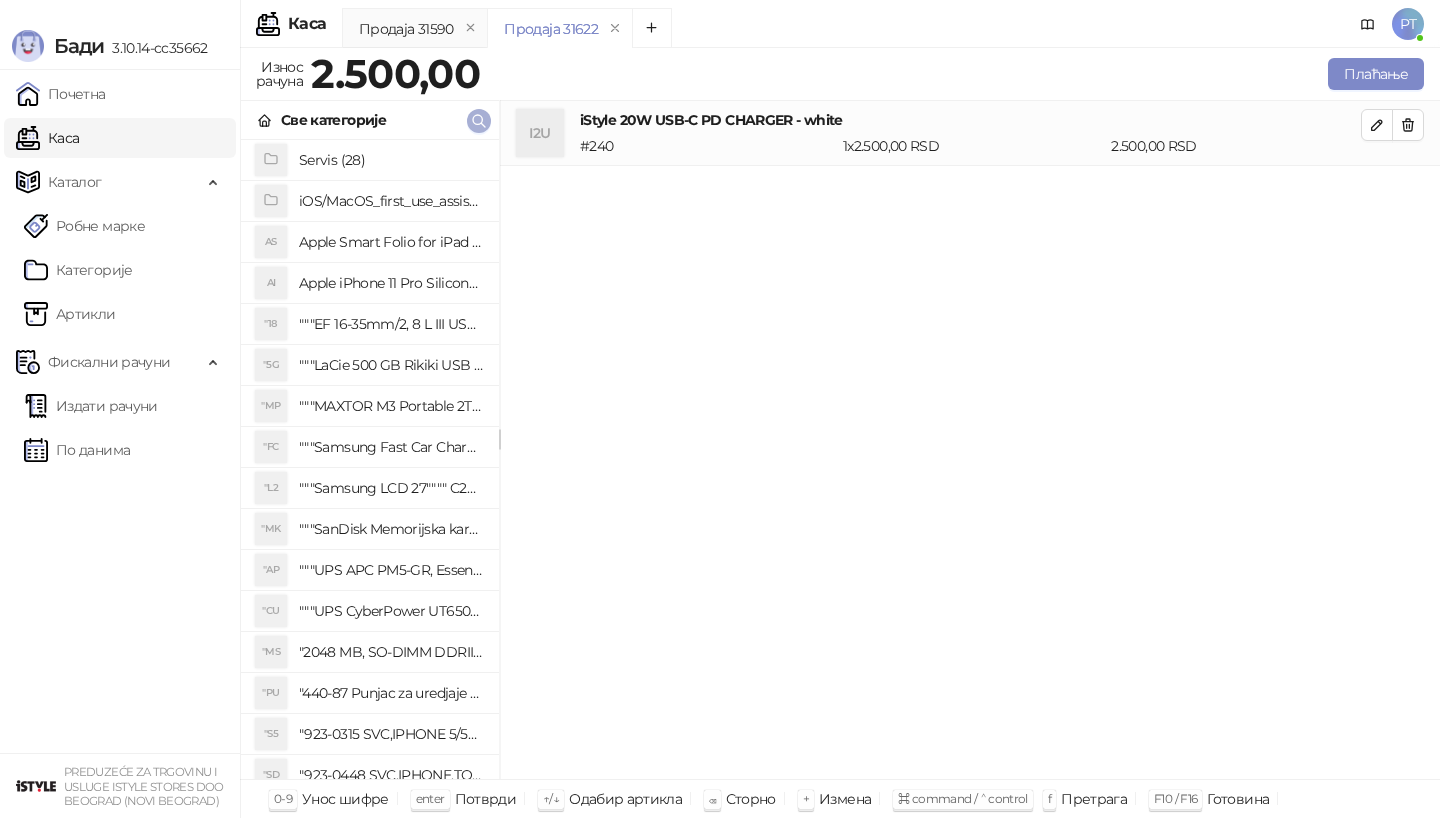 click 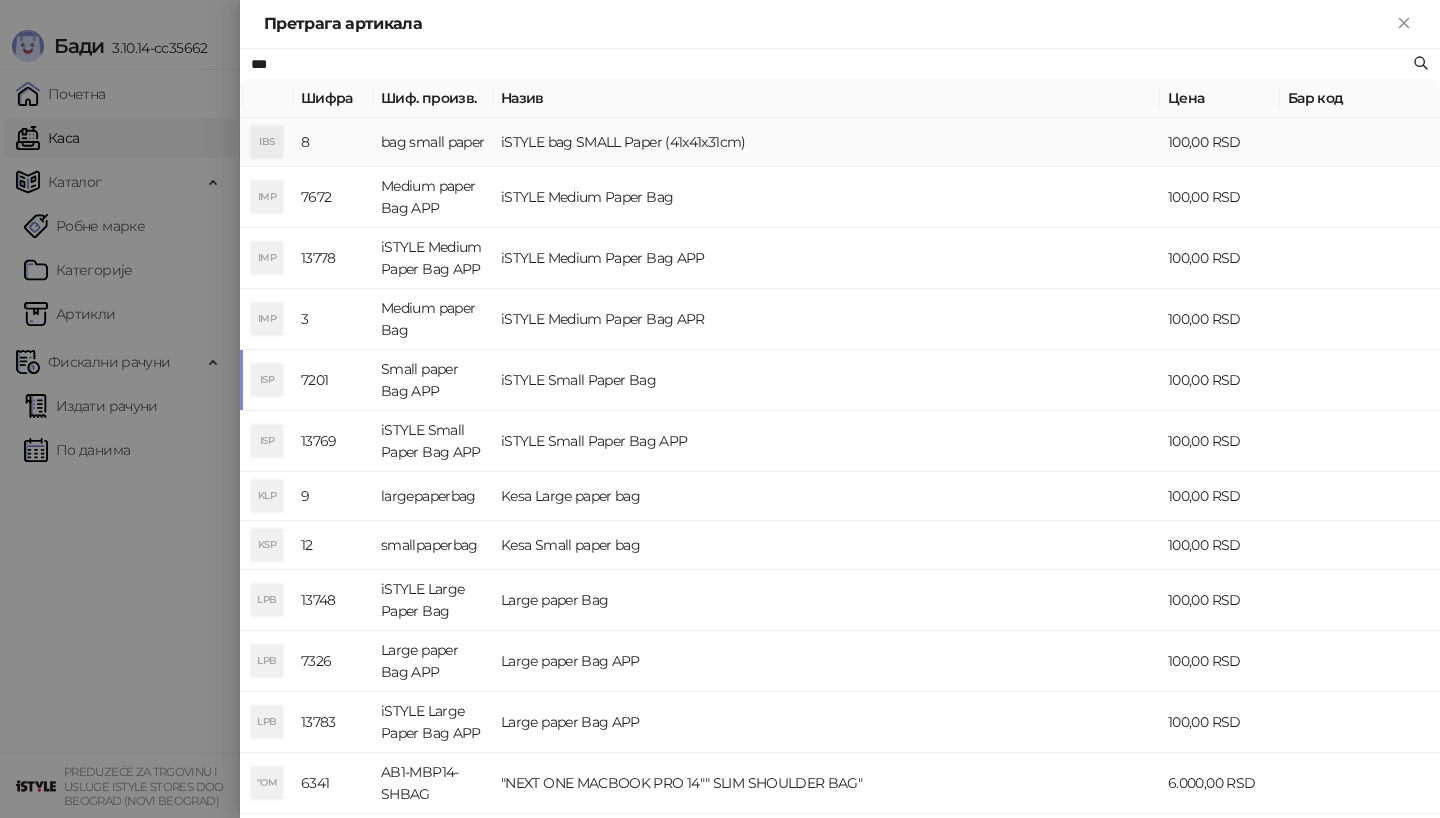 type on "***" 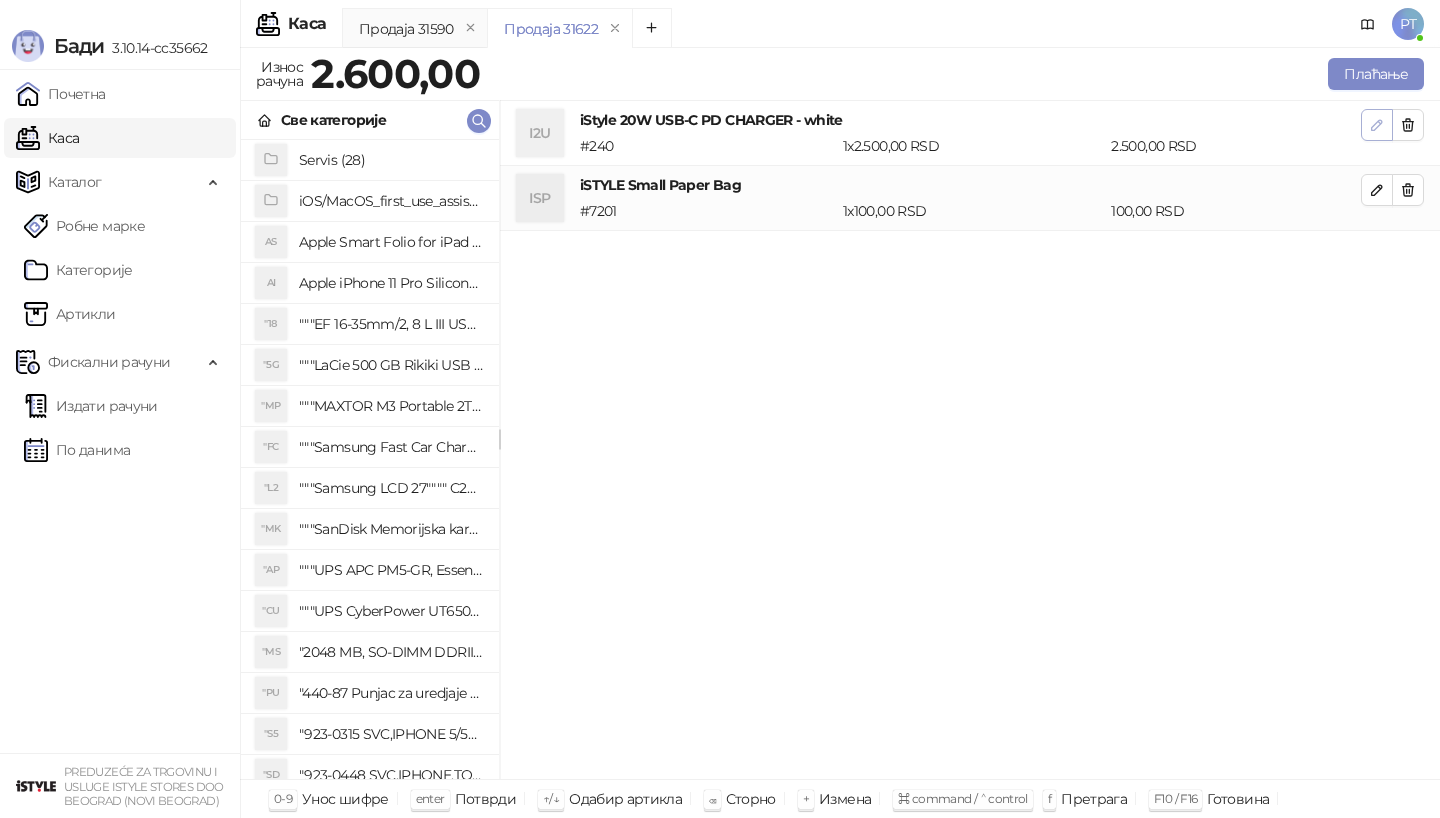 click 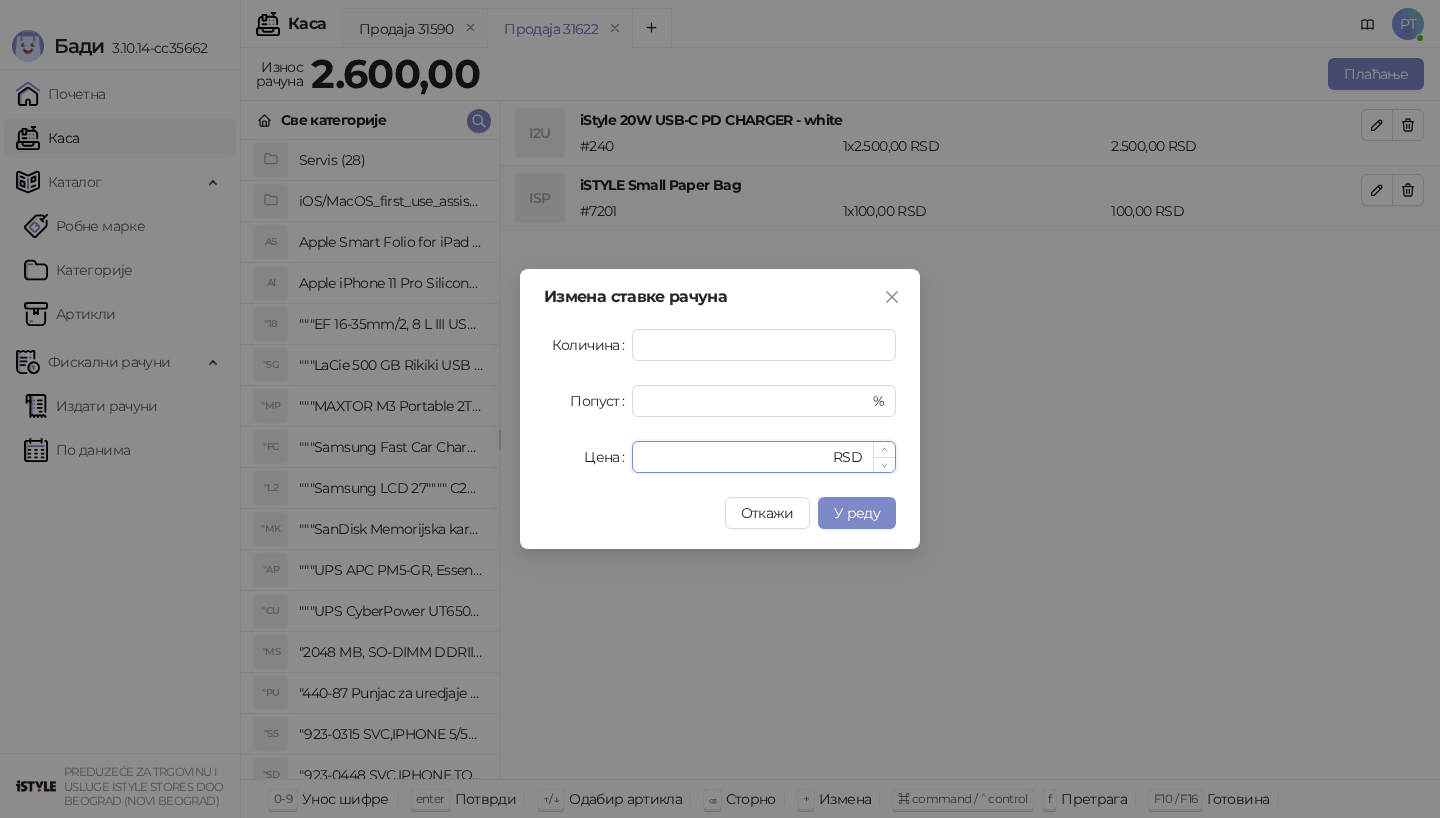 click on "****" at bounding box center (736, 457) 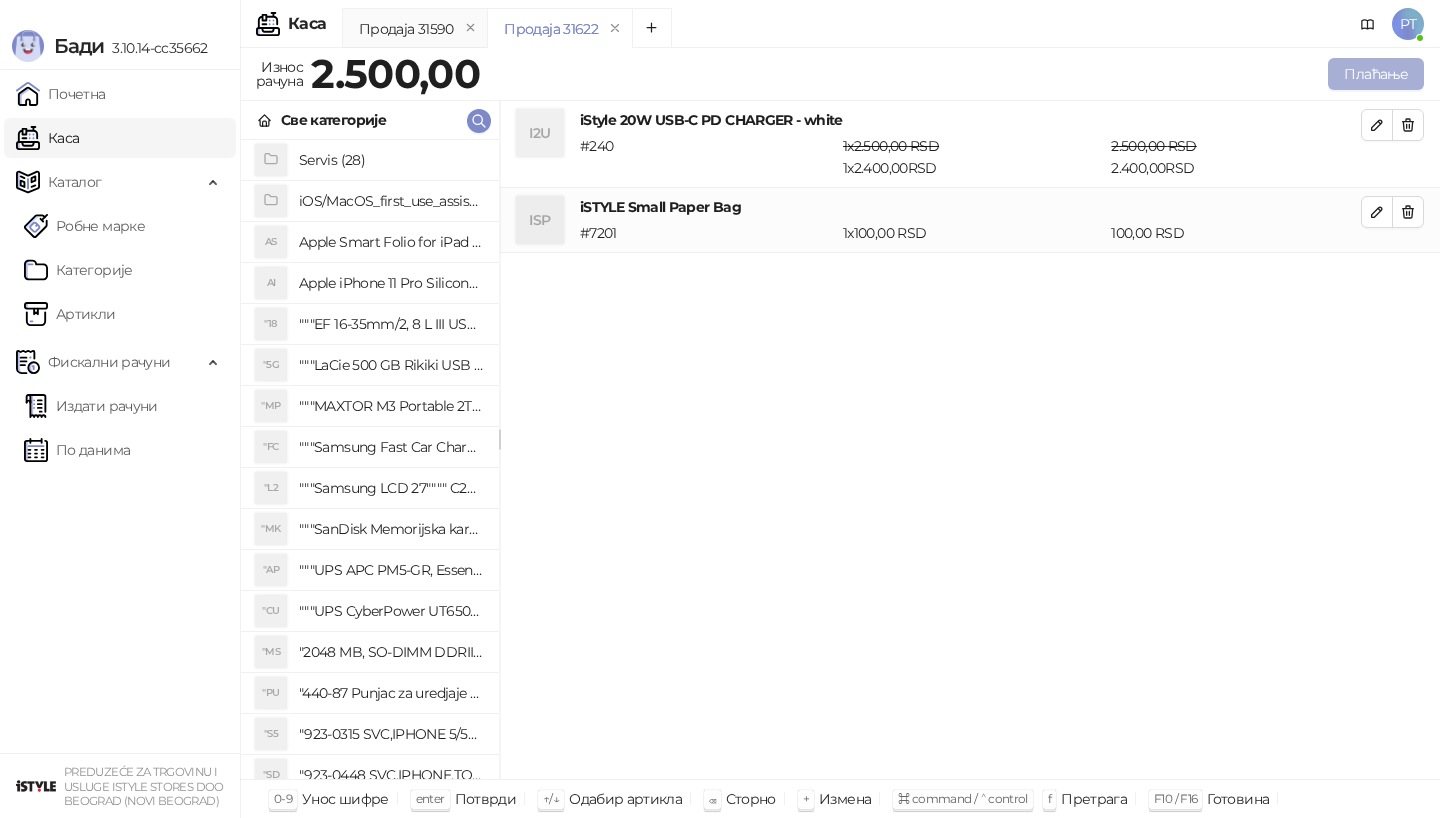 click on "Плаћање" at bounding box center [1376, 74] 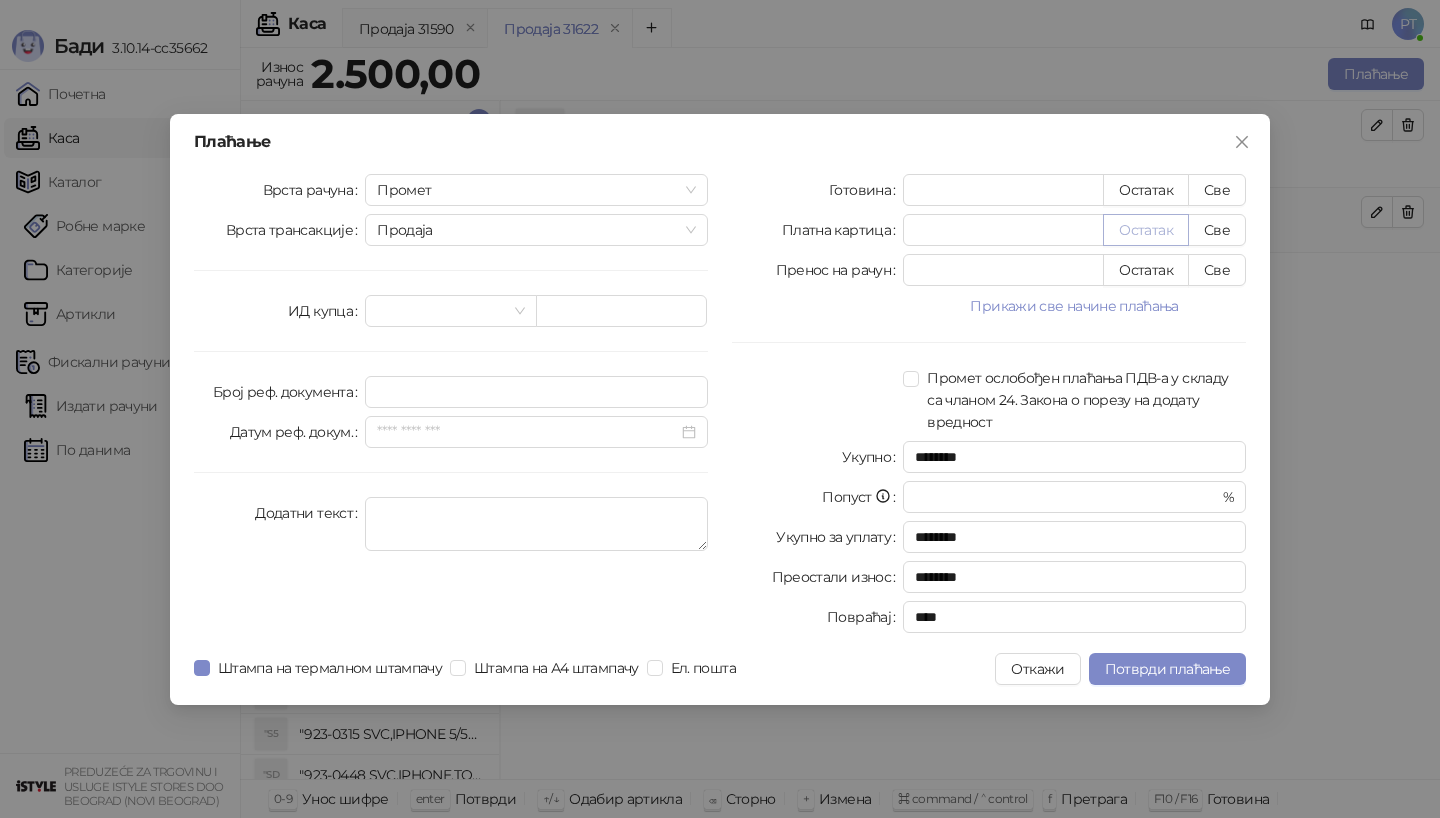 click on "Остатак" at bounding box center [1146, 230] 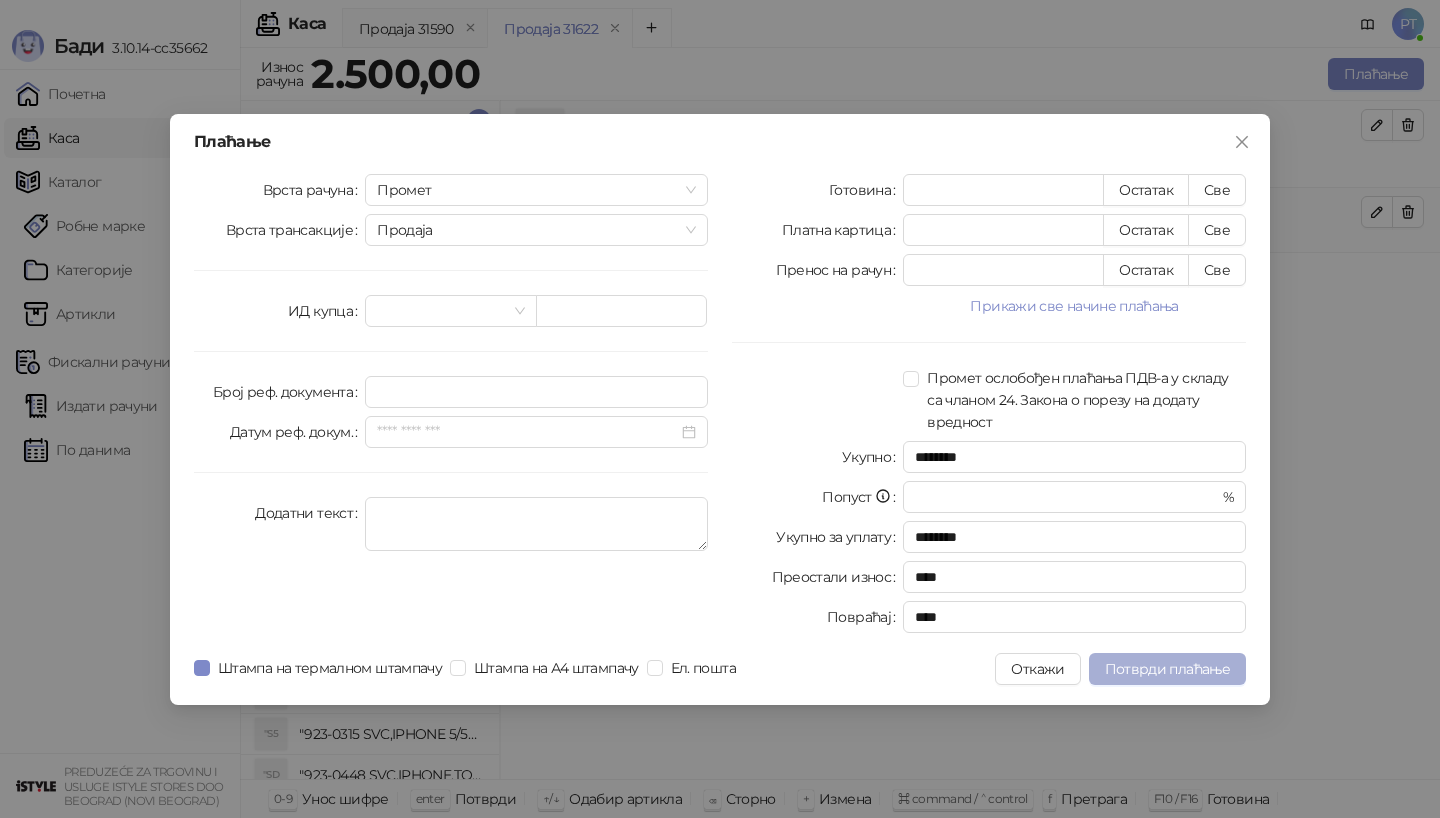 click on "Потврди плаћање" at bounding box center (1167, 669) 